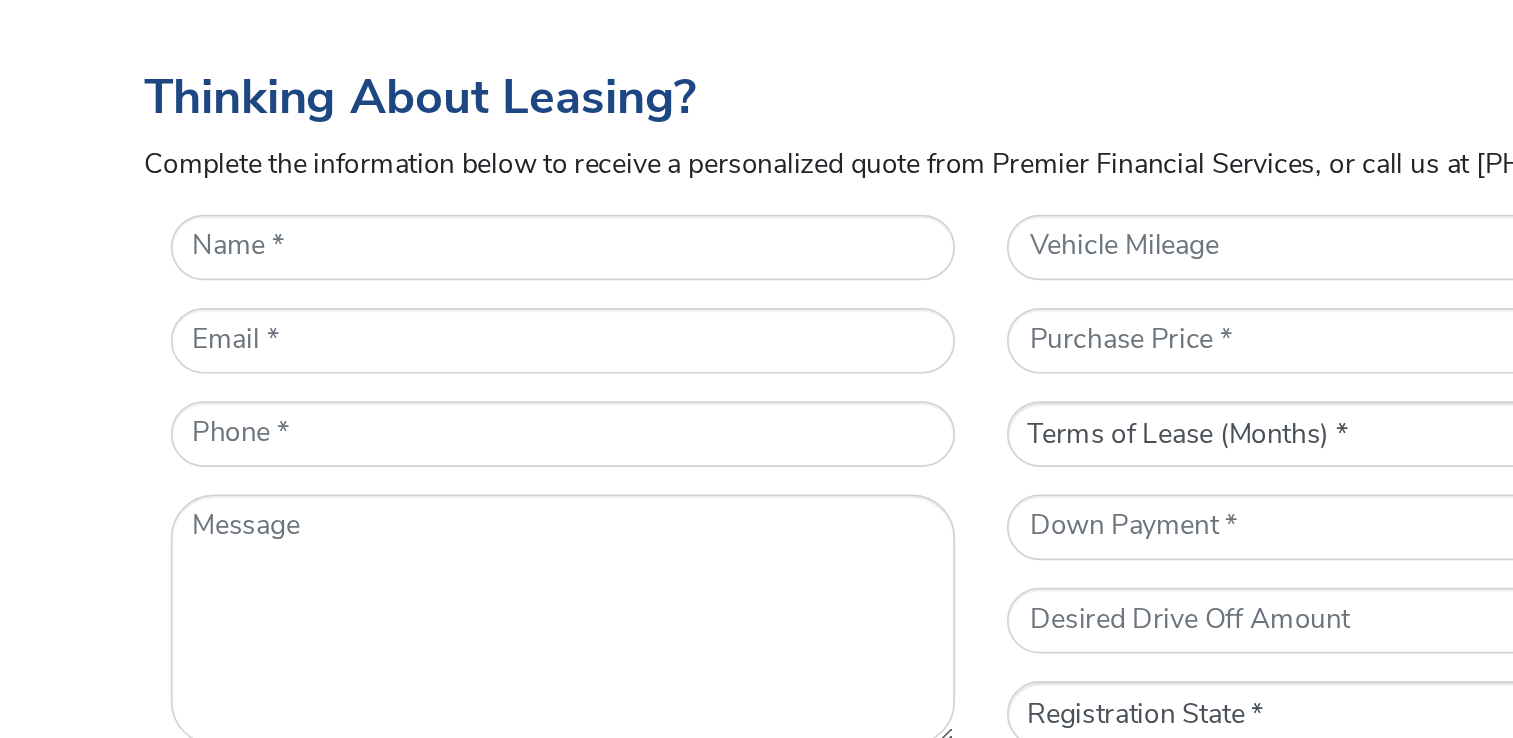scroll, scrollTop: 708, scrollLeft: 0, axis: vertical 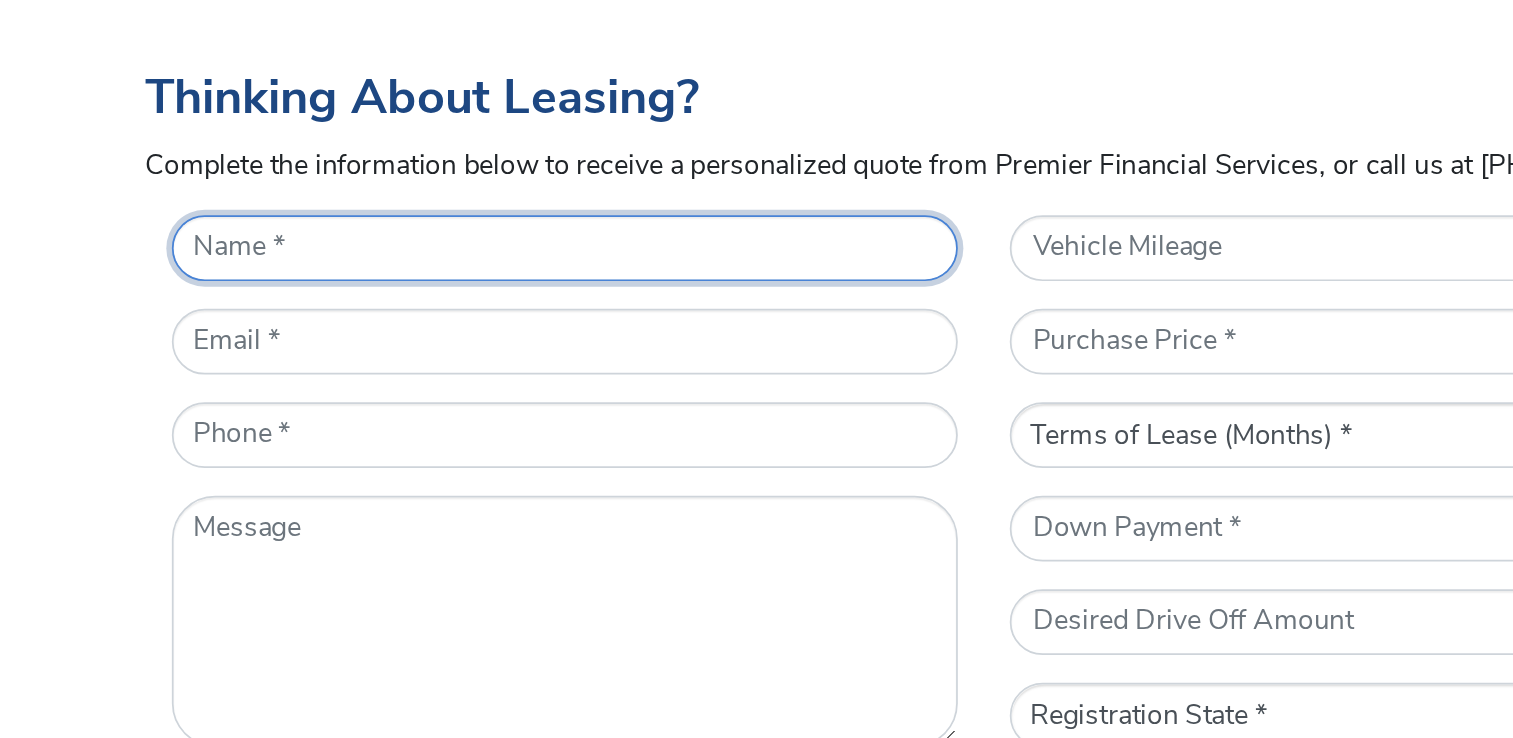click on "*  Name" at bounding box center [514, 292] 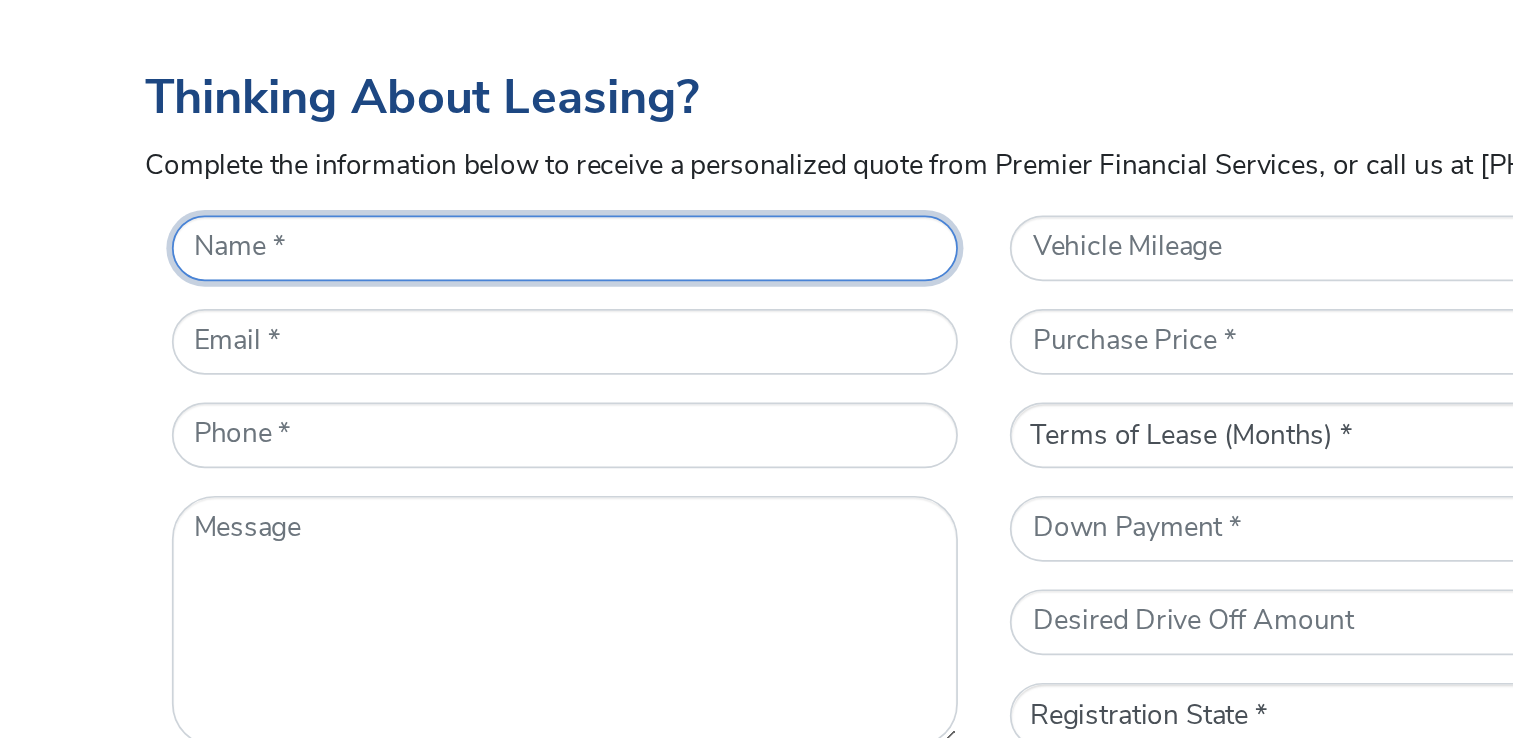 type on "Keith K" 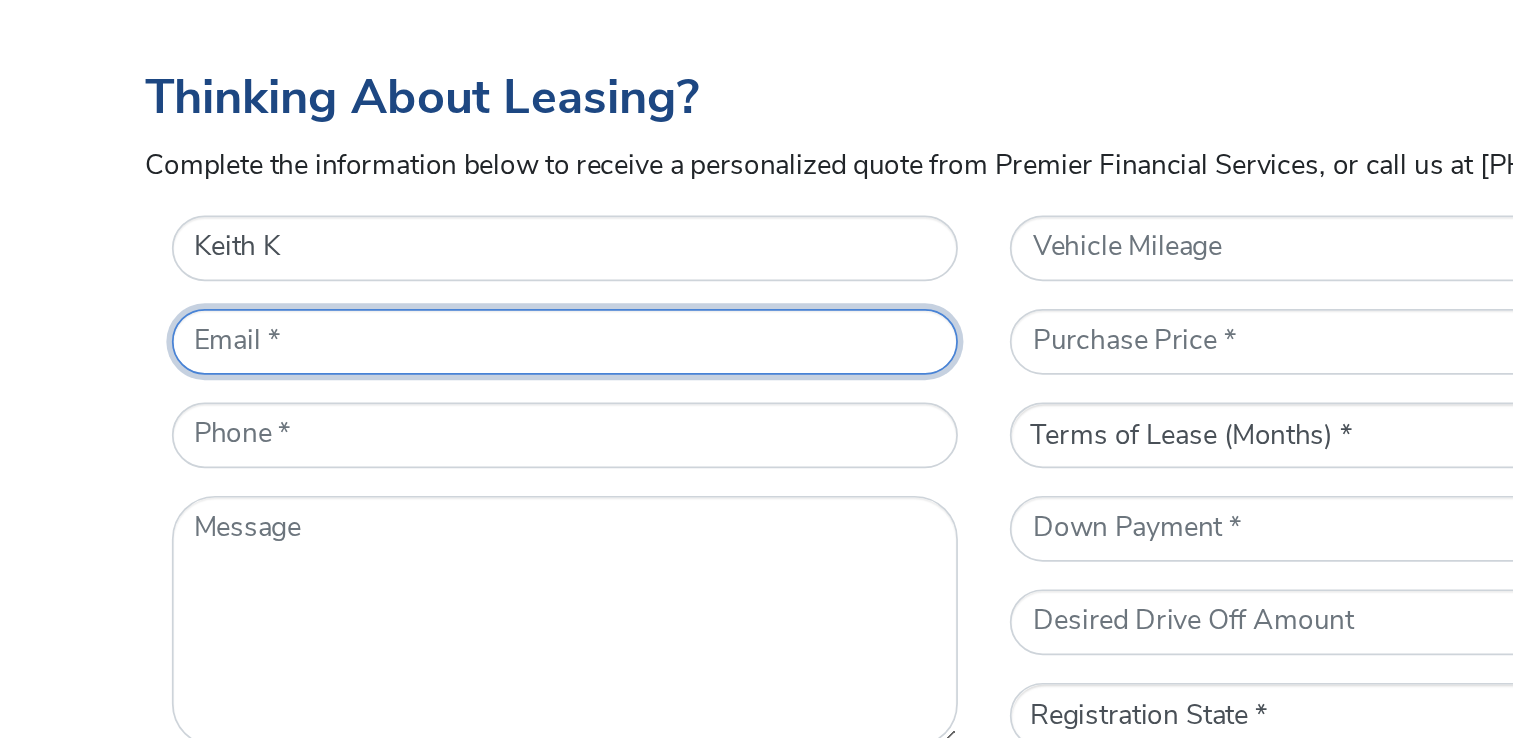 type on "[EMAIL]" 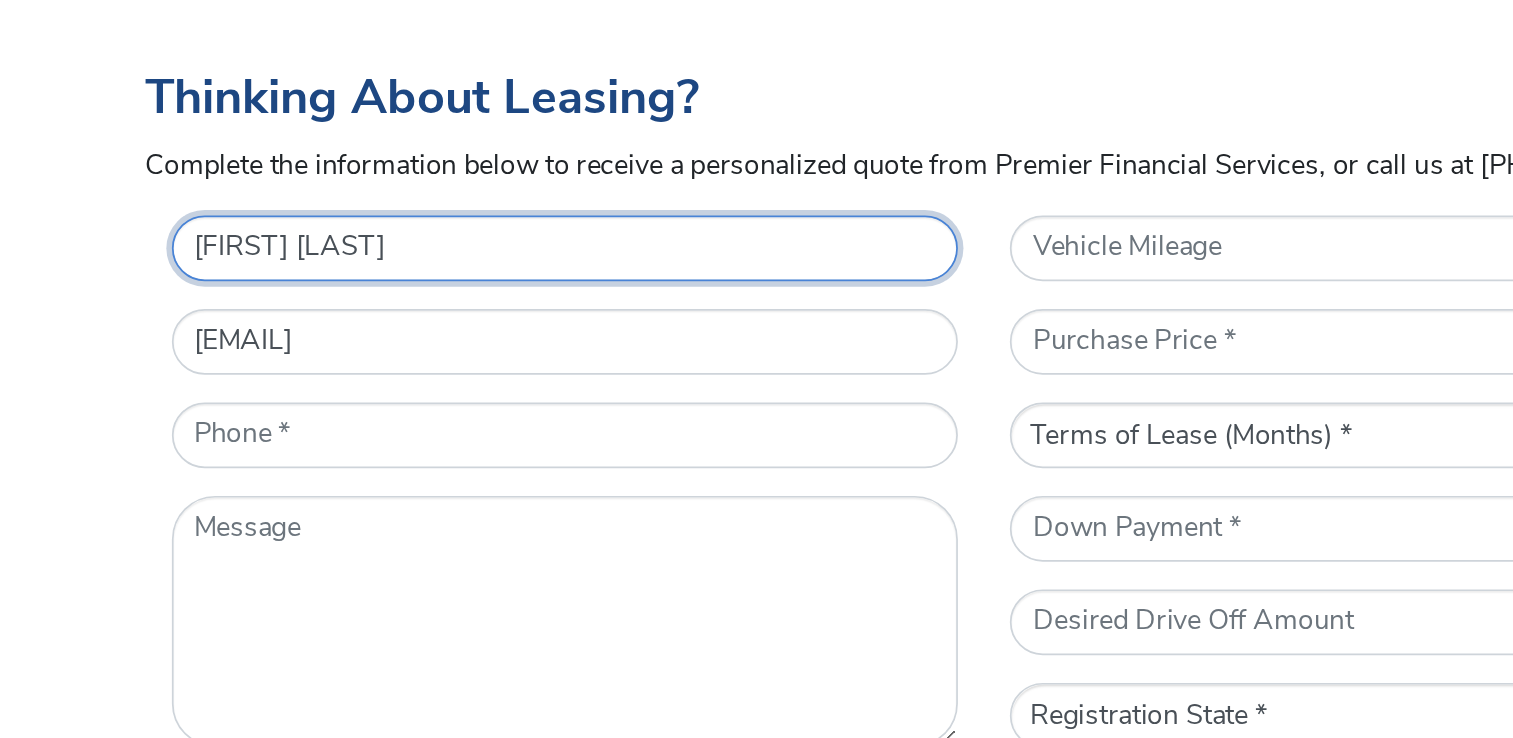 type on "[FIRST] [LAST]" 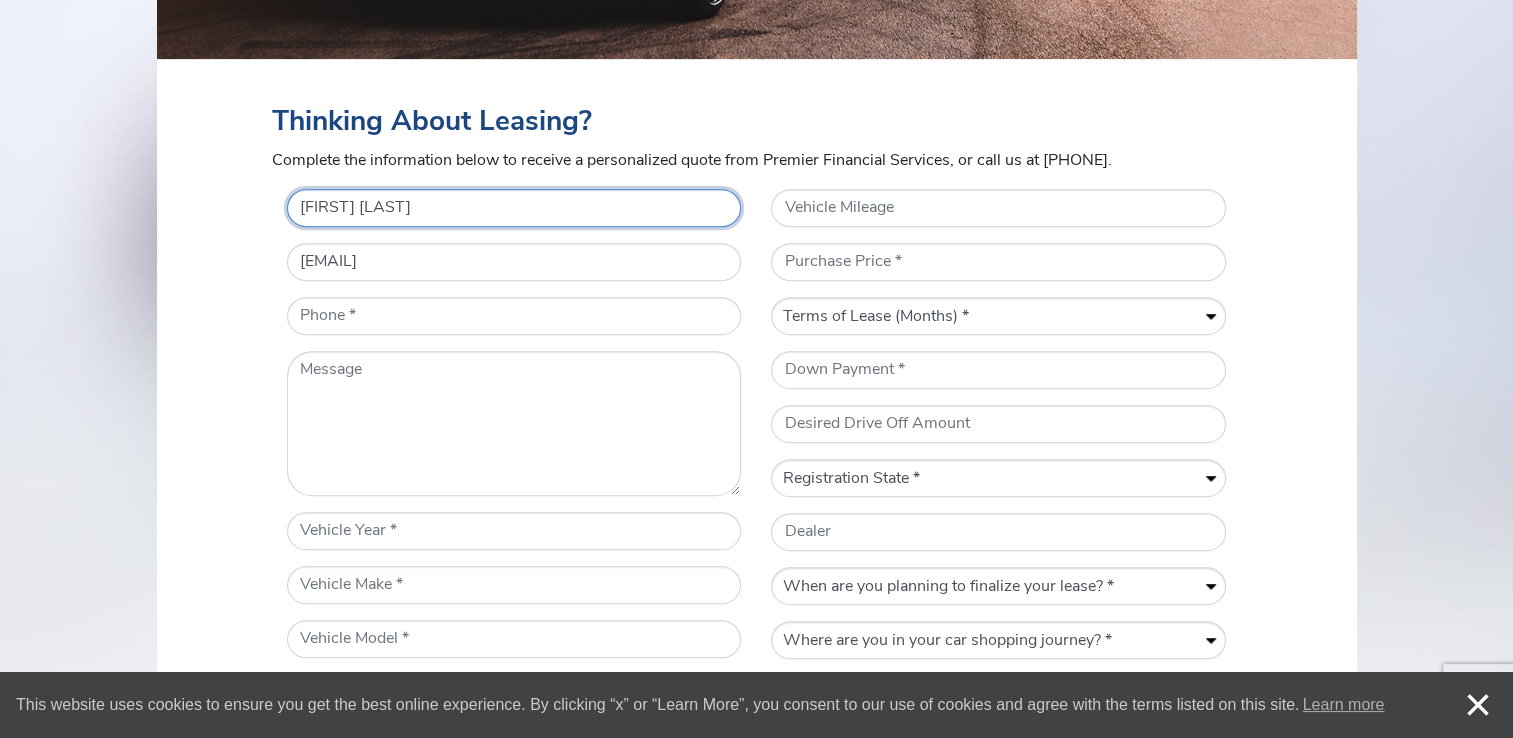 scroll, scrollTop: 792, scrollLeft: 0, axis: vertical 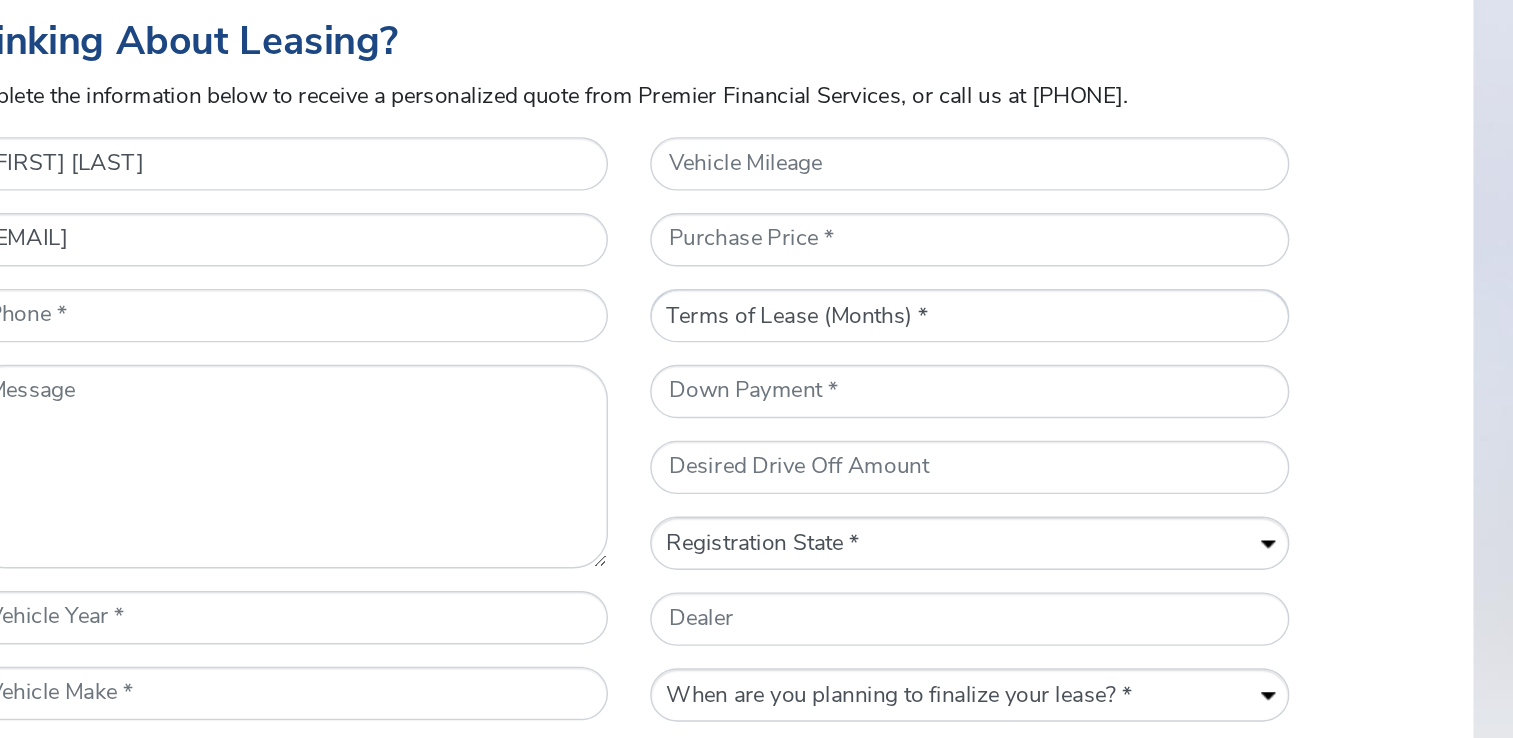 click on "Terms of Lease (Months) * 12 24 36 48 60" at bounding box center [998, 317] 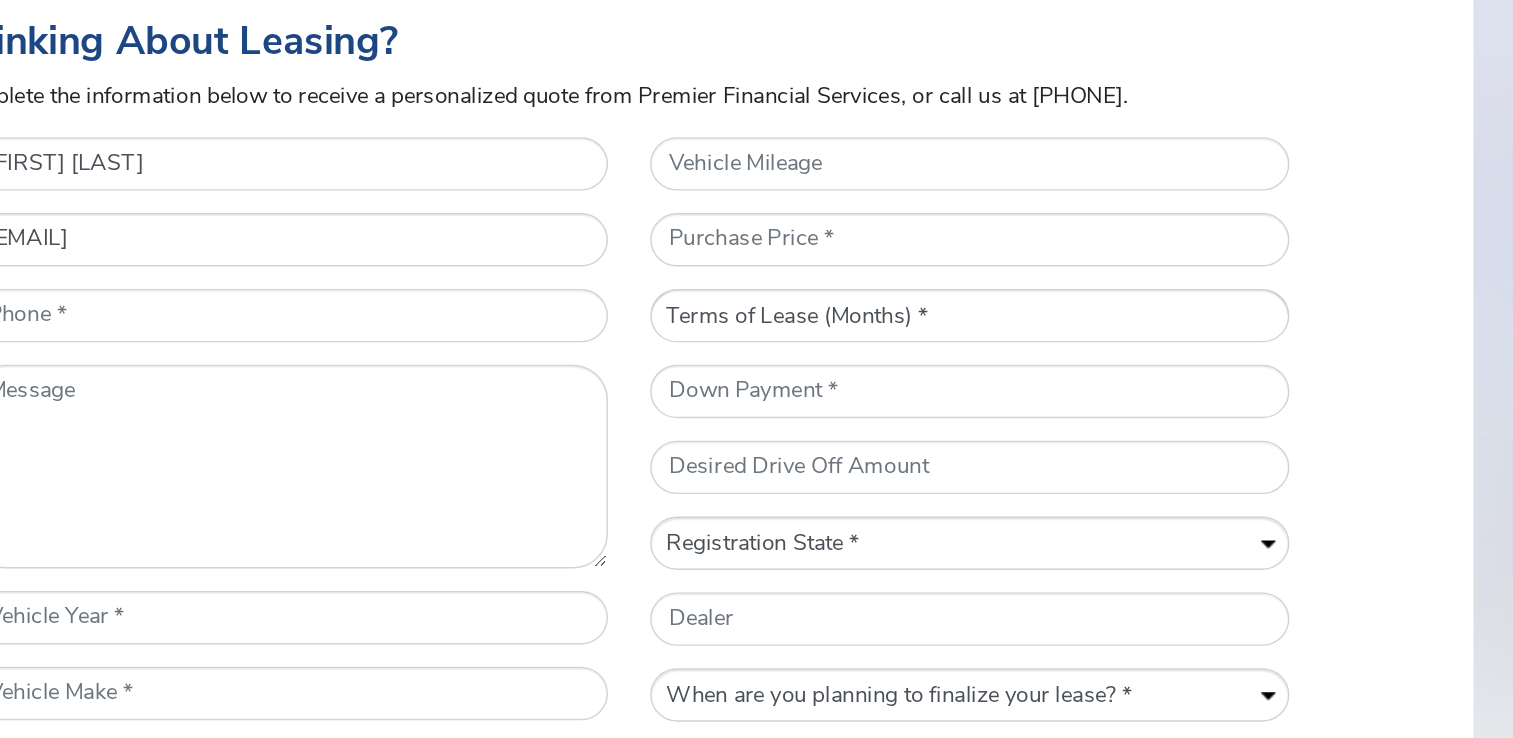 select on "60" 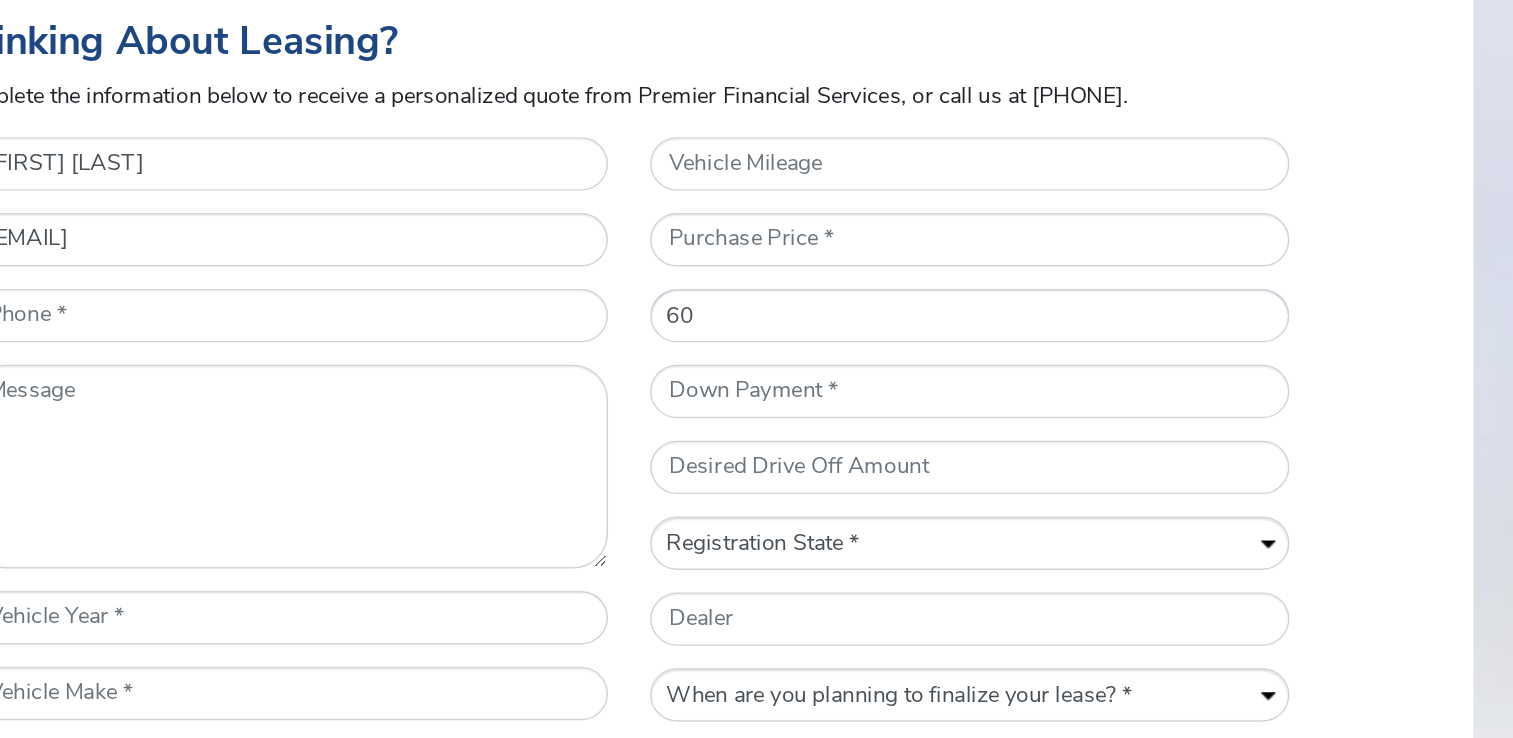 click on "Terms of Lease (Months) * 12 24 36 48 60" at bounding box center [998, 317] 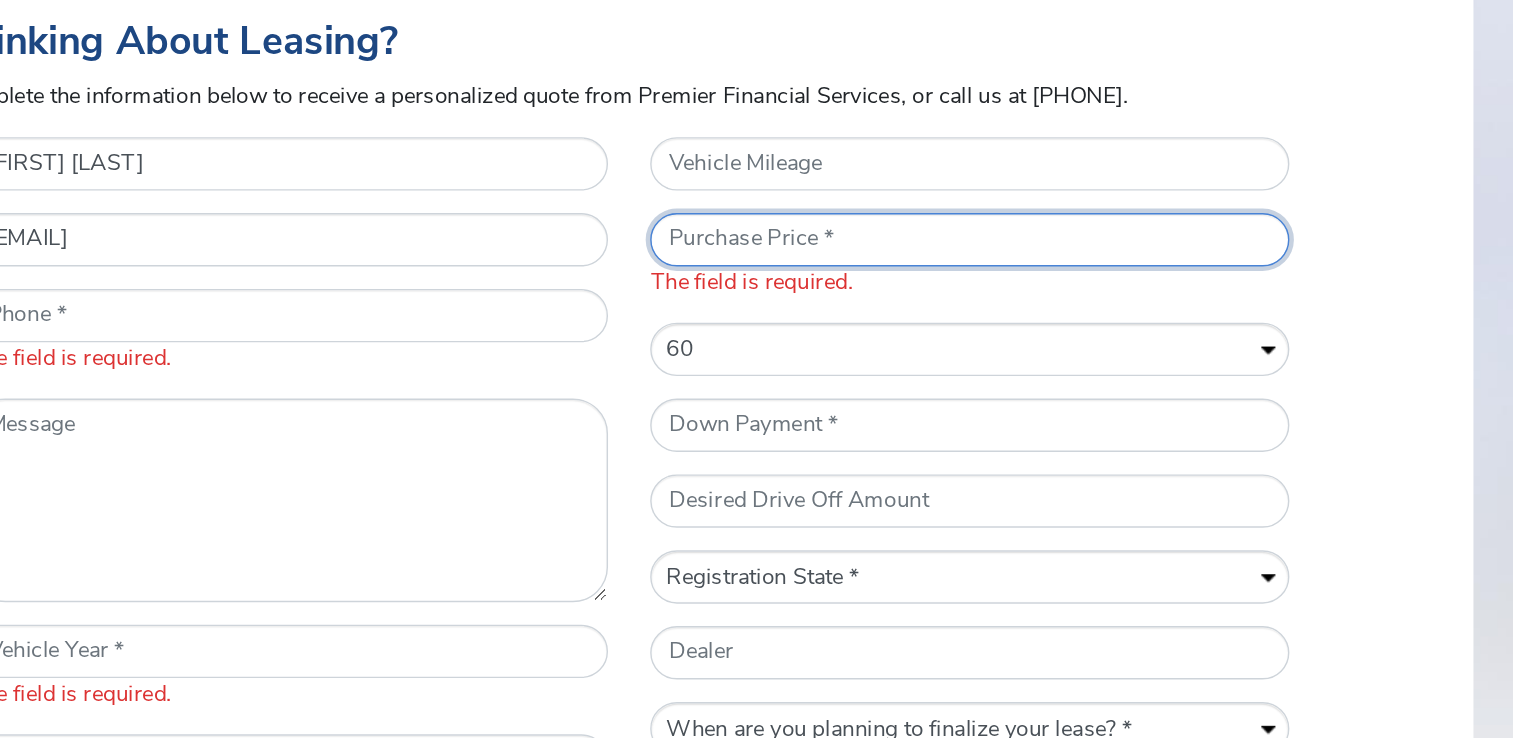 click on "*  Purchase Price" at bounding box center [998, 262] 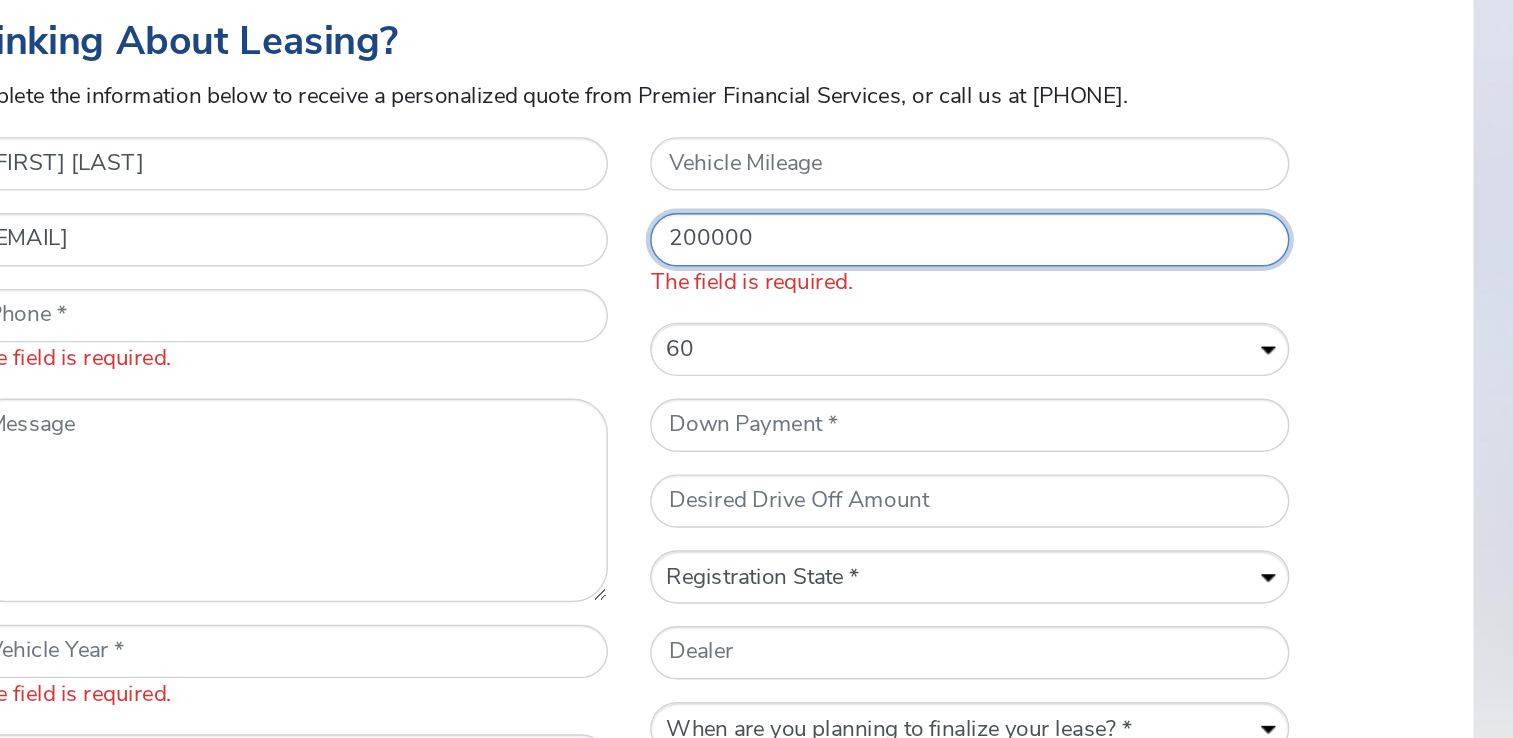 type on "200000" 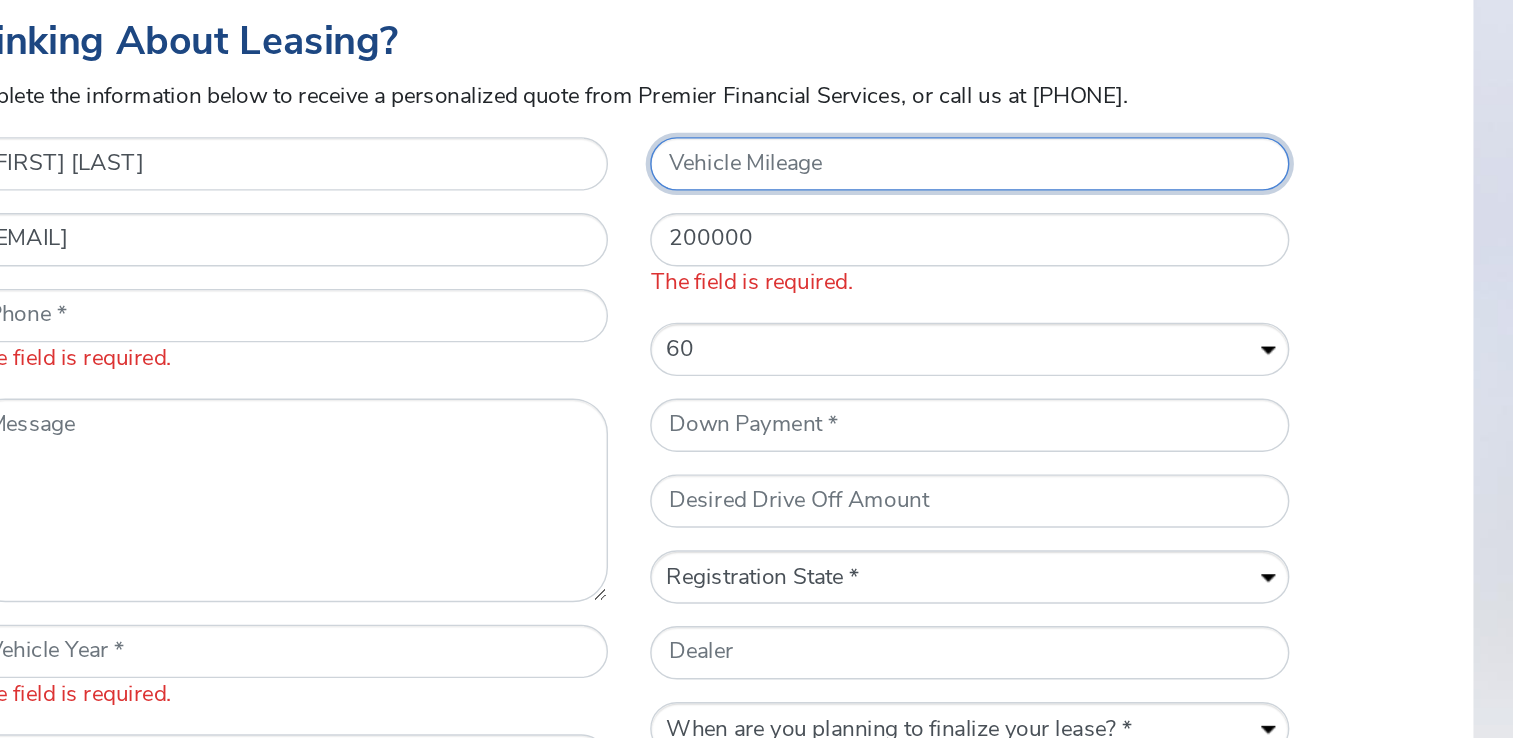 click on "Vehicle Mileage" at bounding box center (998, 208) 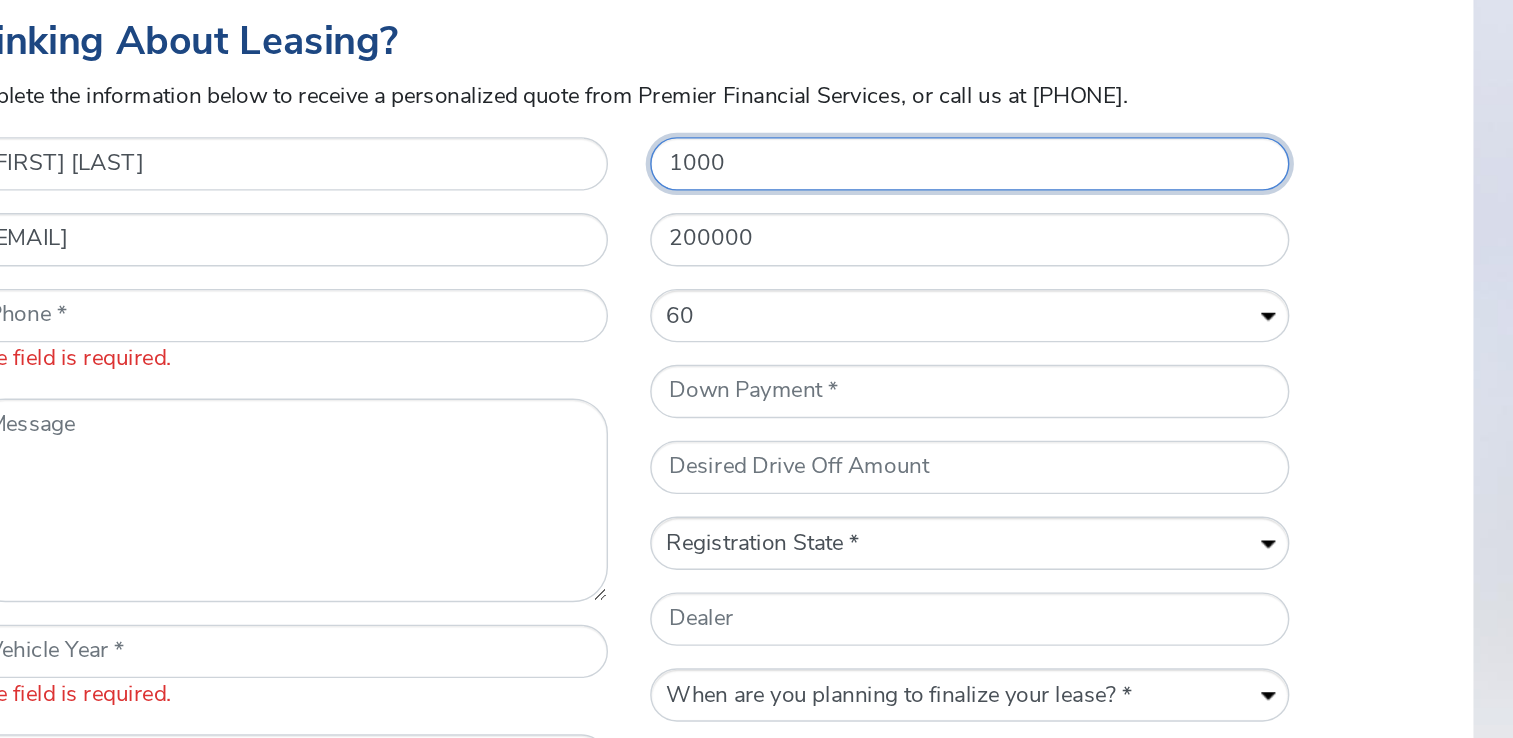 type on "1000" 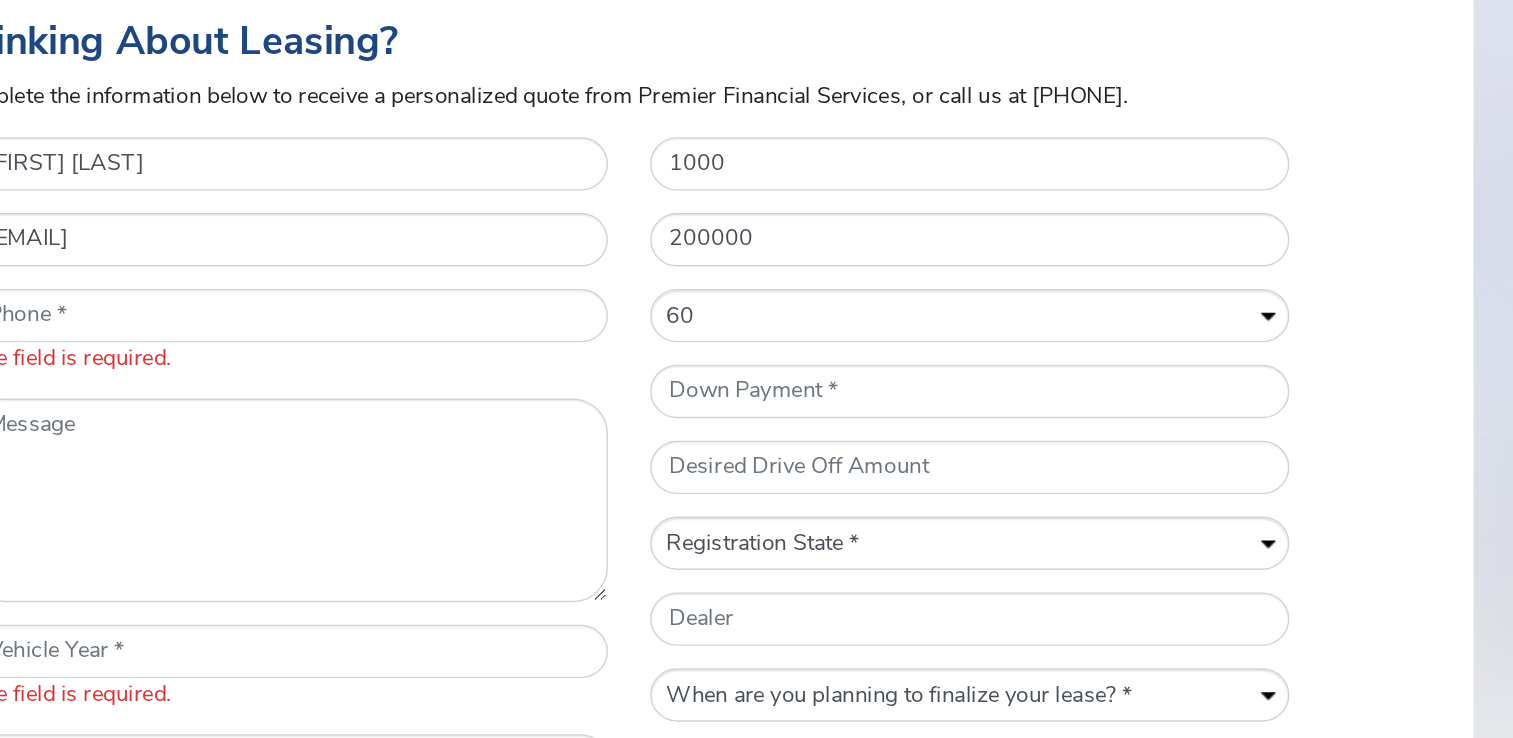 click on "Thinking About Leasing?
Complete the information below to receive a personalized quote from Premier Financial Services, or call us at [PHONE].
The field is required. The field is required. The field is required. The field is required.
*  Name [FIRST] [LAST]
*  Email [EMAIL]
*  Telephone Number The field is required.
Message
*  Vehicle Year [YEAR]
*  Vehicle Make [MAKE]
*  Vehicle Model [MODEL]
*  Vehicle Body Style
Vehicle Body Style * Convertible Coupe Sedan SUV
Vehicle Mileage [MILEAGE]
*  Purchase Price [PRICE]
Term of Lease (Months)
Terms of Lease (Months) * 12 24 36 48 60
*  Down Payment
Desired Drive Off Amount
*  Registration State
Registration State * AL AK AZ AR CA CO CT DC DE FL GA HI ID IL IN IA KS KY LA ME MD MA MI MN MS MO MT NE NV NH NJ NM NY NC ND OH OK OR PA RI SC SD TN TX UT VT VA WA WV WI WY
Dealer
*  When are you planning to finalize your lease?
When are you planning to finalize your lease? * Within a week Within a month Within three months Within six months Within a year
*  Where are you in your car shopping journey?
Where are you in your car shopping journey? * Gathering information Actively shopping for a vehicle Ready to lease
*  How did you find Premier?
Previously Quoted VINwiki" at bounding box center (757, 526) 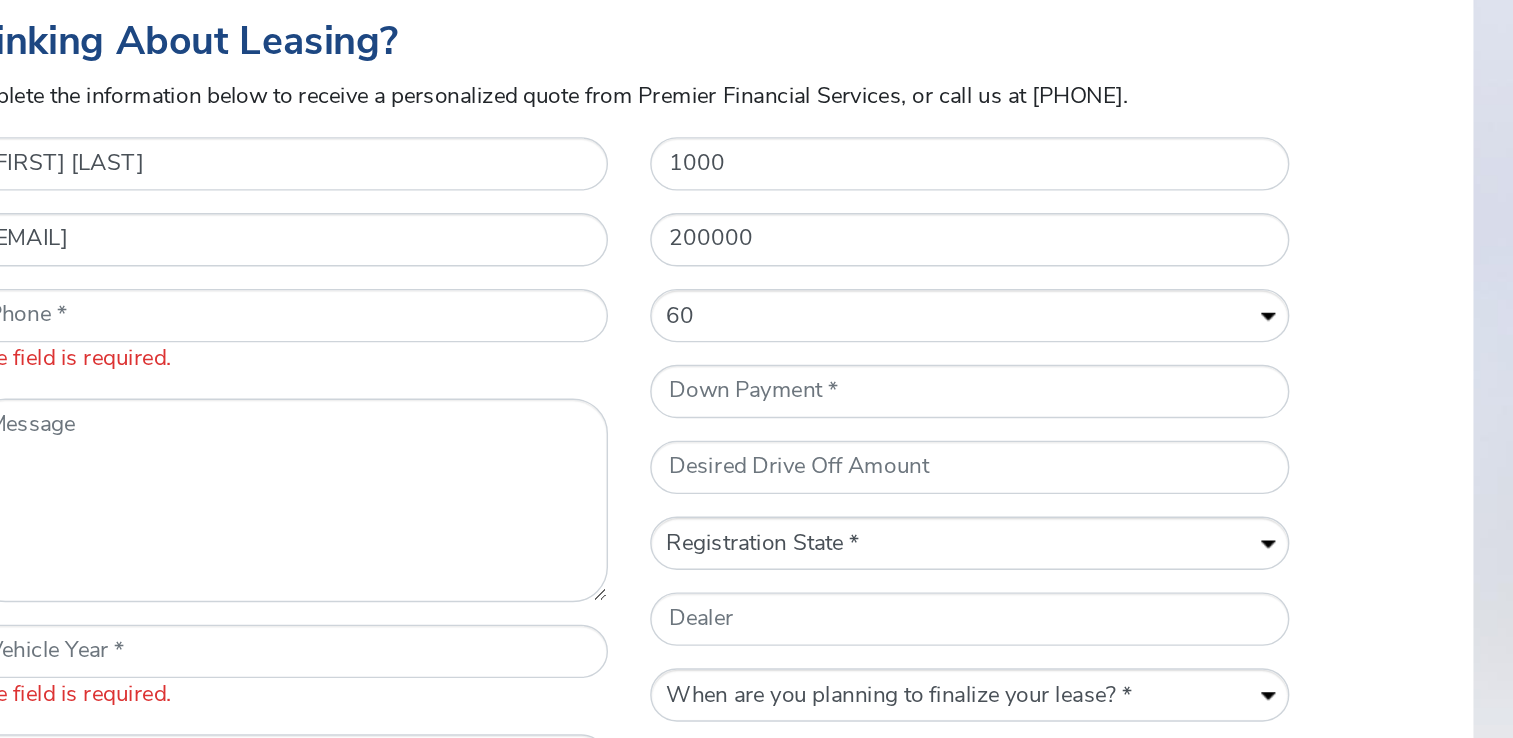 scroll, scrollTop: 792, scrollLeft: 0, axis: vertical 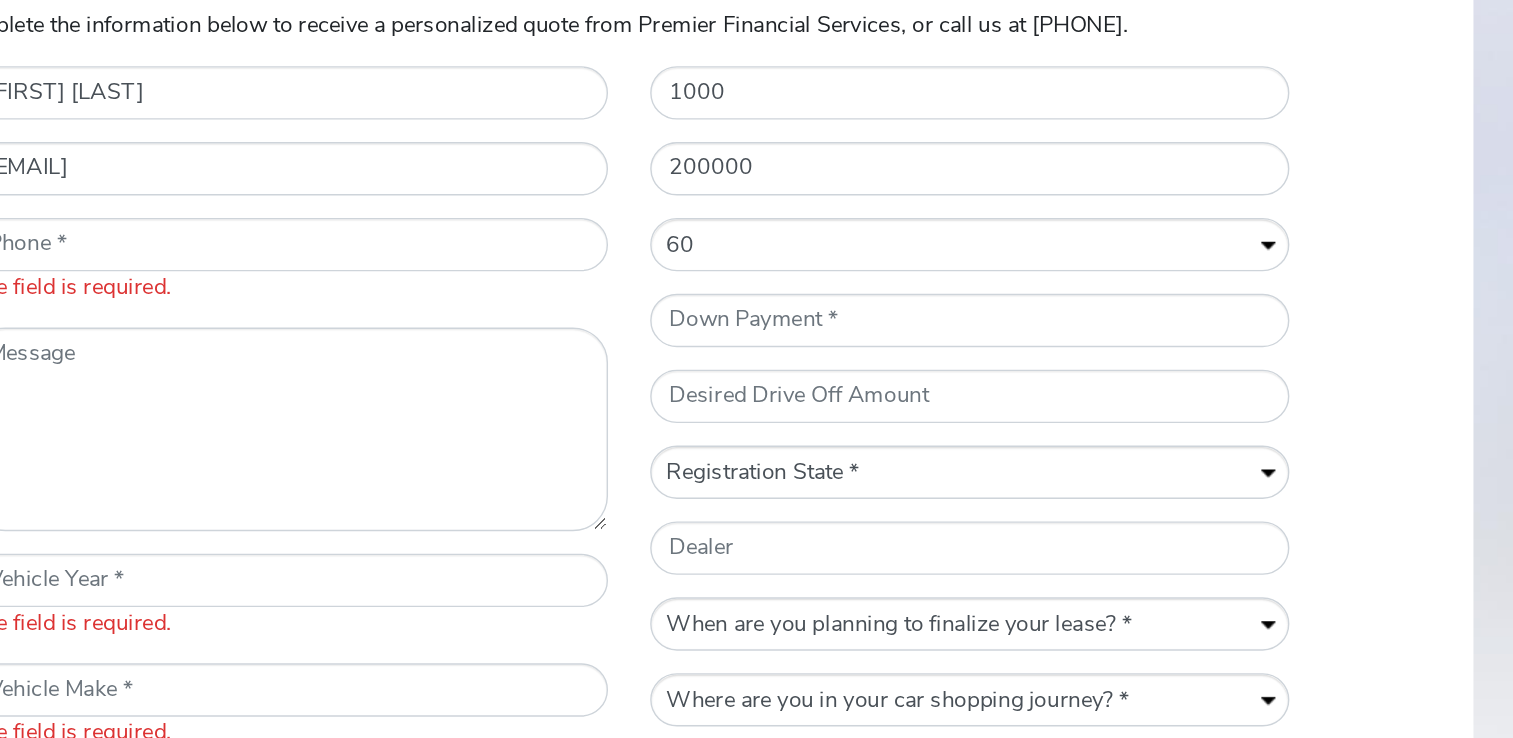 click on "Vehicle Mileage 1000
*  Purchase Price 200000
Term of Lease (Months)
Terms of Lease (Months) * 12 24 36 48 60
*  Down Payment
Desired Drive Off Amount
*  Registration State
Registration State * AL AK AZ AR CA CO CT DC DE FL GA HI ID IL IN IA KS KY LA ME MD MA MI MN MS MO MT NE NV NH NJ NM NY NC ND OH OK OR PA RI SC SD TN TX UT VT VA WA WV WI WY
Dealer
*  When are you planning to finalize your lease?
When are you planning to finalize your lease? * Within a week Within a month Within three months Within six months Within a year
*  Where are you in your car shopping journey?
Where are you in your car shopping journey? * Gathering information Actively shopping for a vehicle Ready to lease
*  How did you find Premier?
Previously Quoted VINwiki" at bounding box center [998, 506] 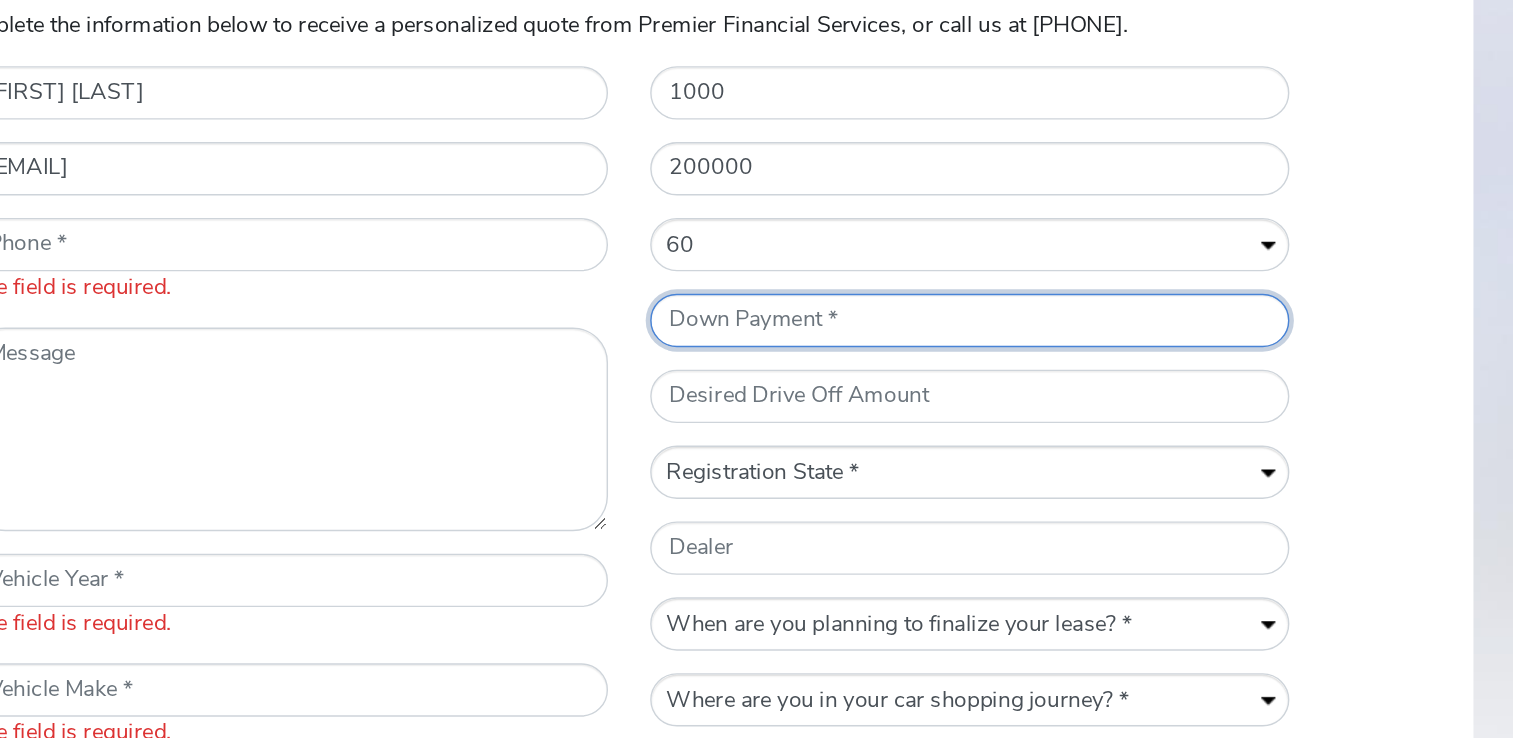 click on "*  Down Payment" at bounding box center [998, 370] 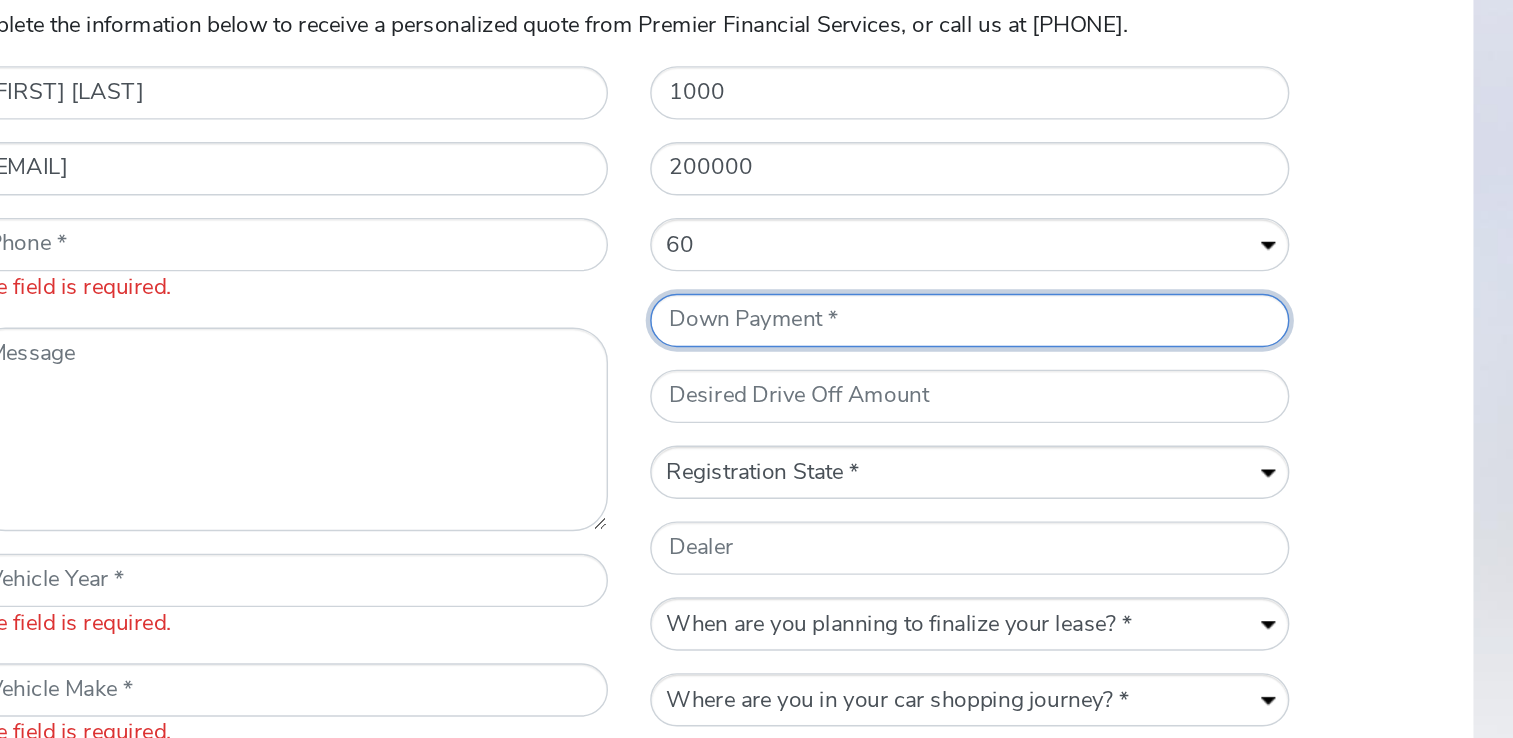 type on "2" 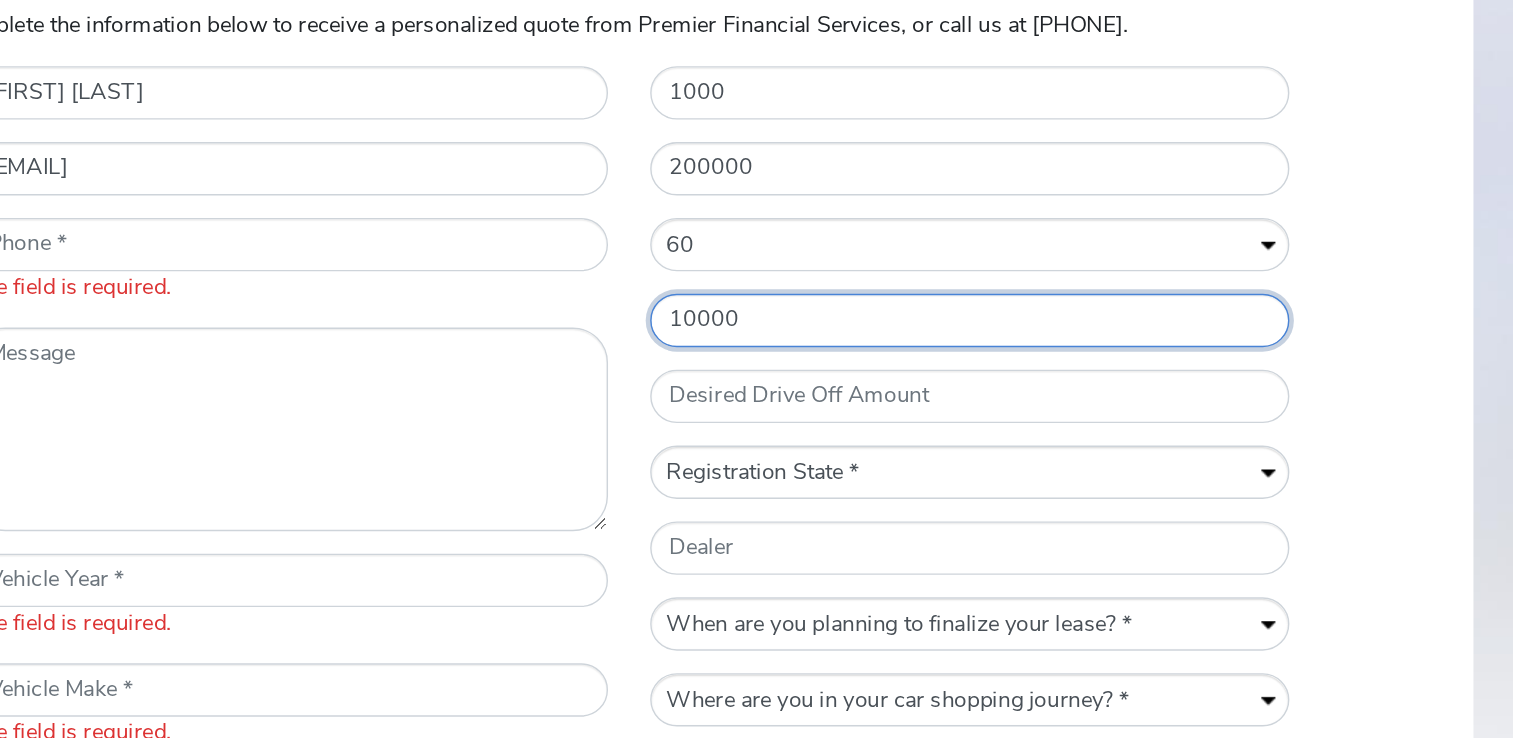 type on "10000" 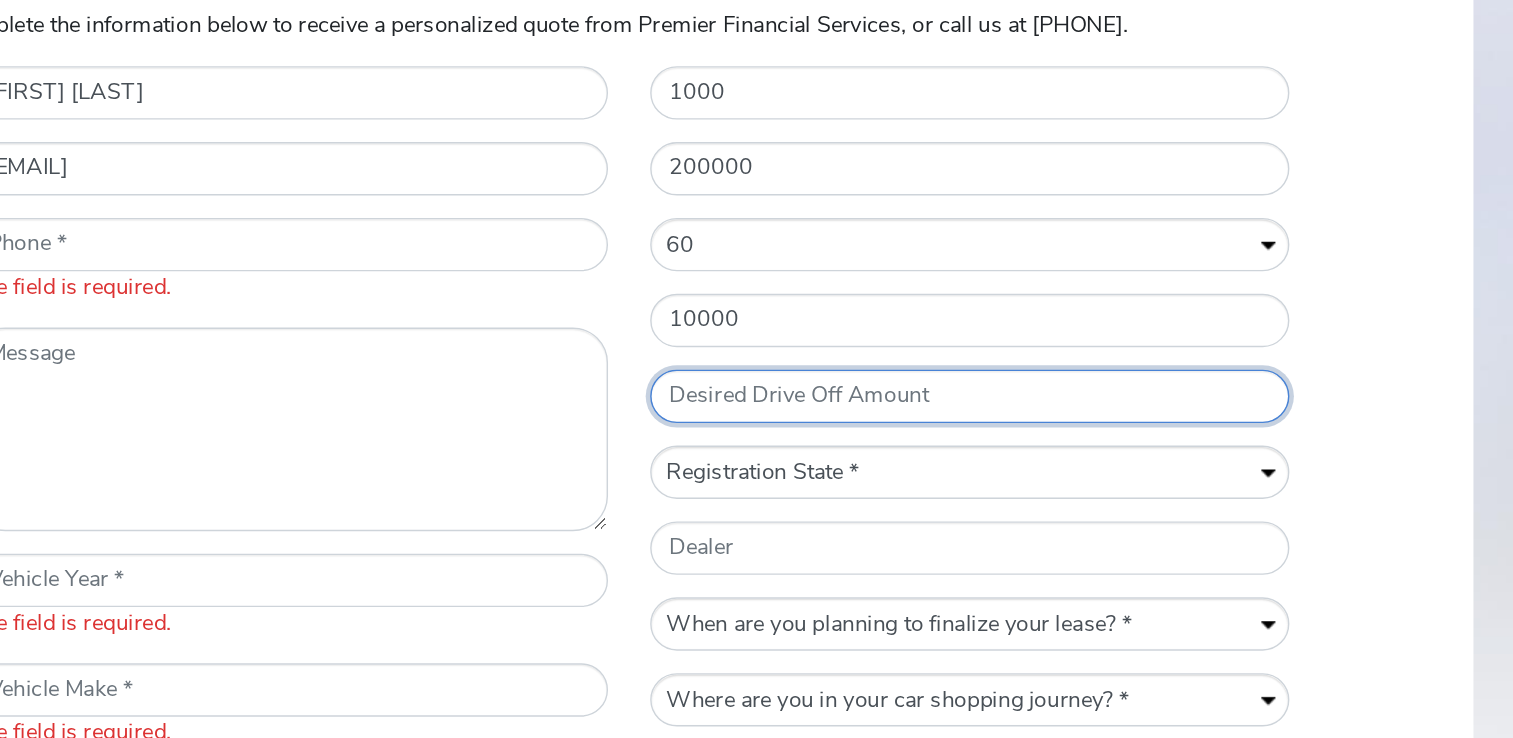 click on "Desired Drive Off Amount" at bounding box center [998, 424] 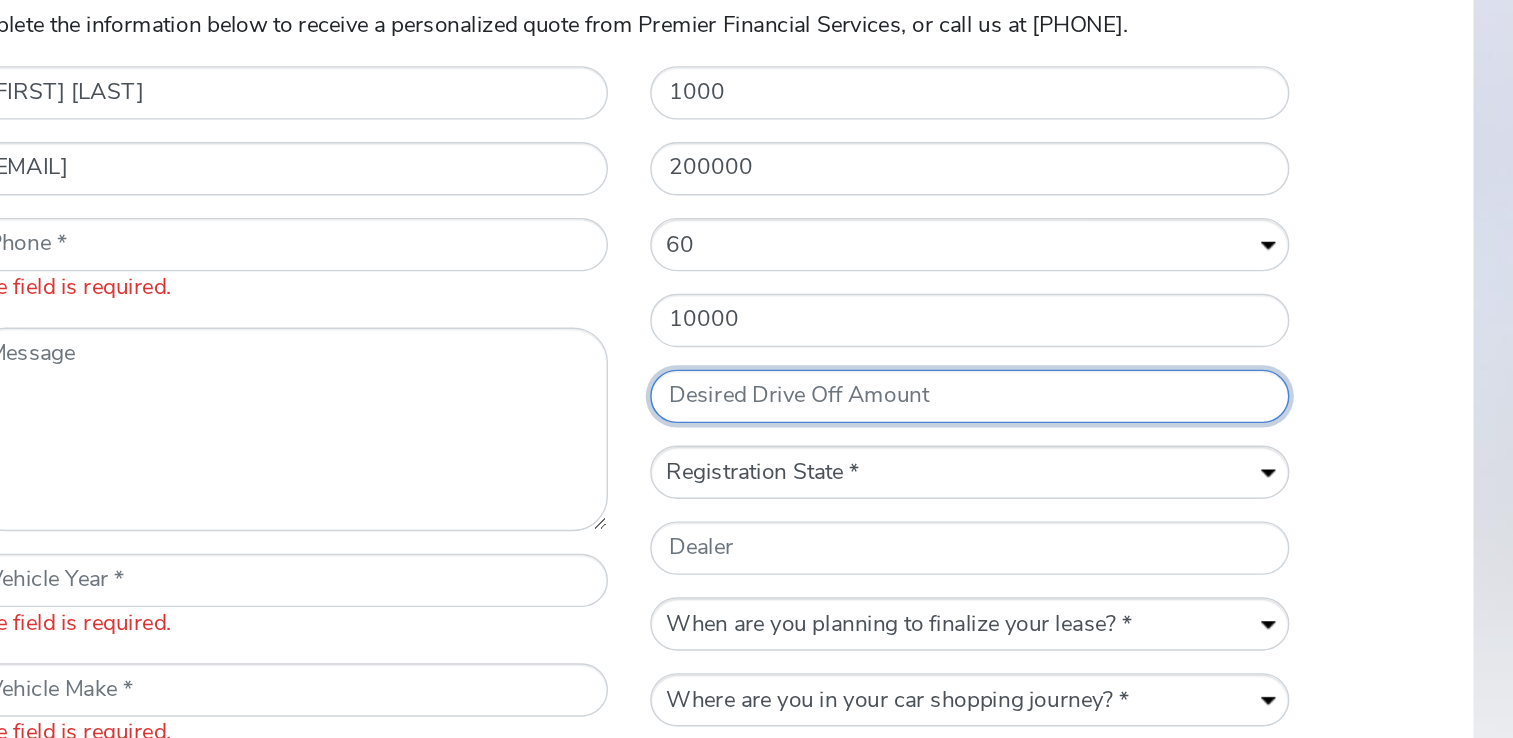 scroll, scrollTop: 792, scrollLeft: 0, axis: vertical 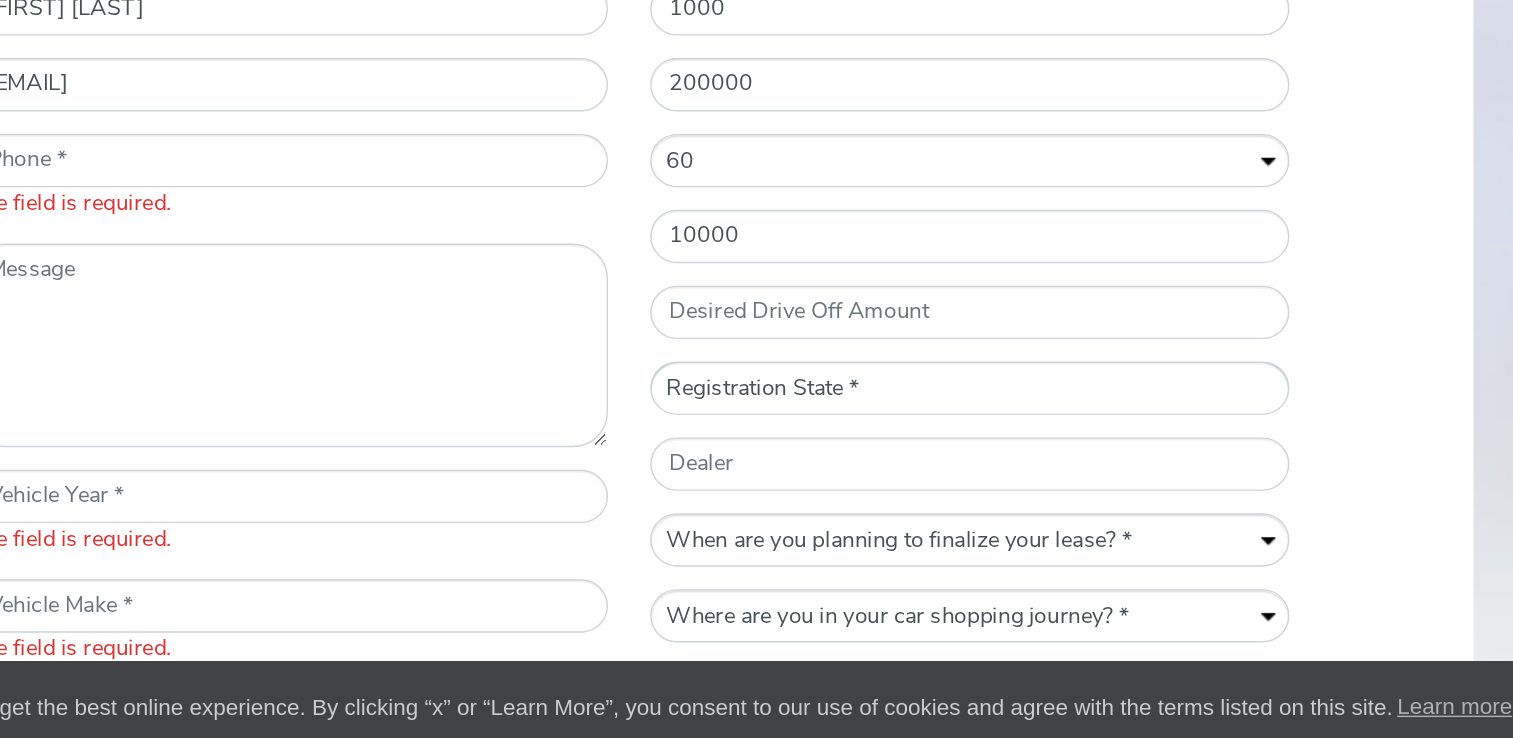 click on "Registration State * AL AK AZ AR CA CO CT DC DE FL GA HI ID IL IN IA KS KY LA ME MD MA MI MN MS MO MT NE NV NH NJ NM NY NC ND OH OK OR PA RI SC SD TN TX UT VT VA WA WV WI WY" at bounding box center (998, 479) 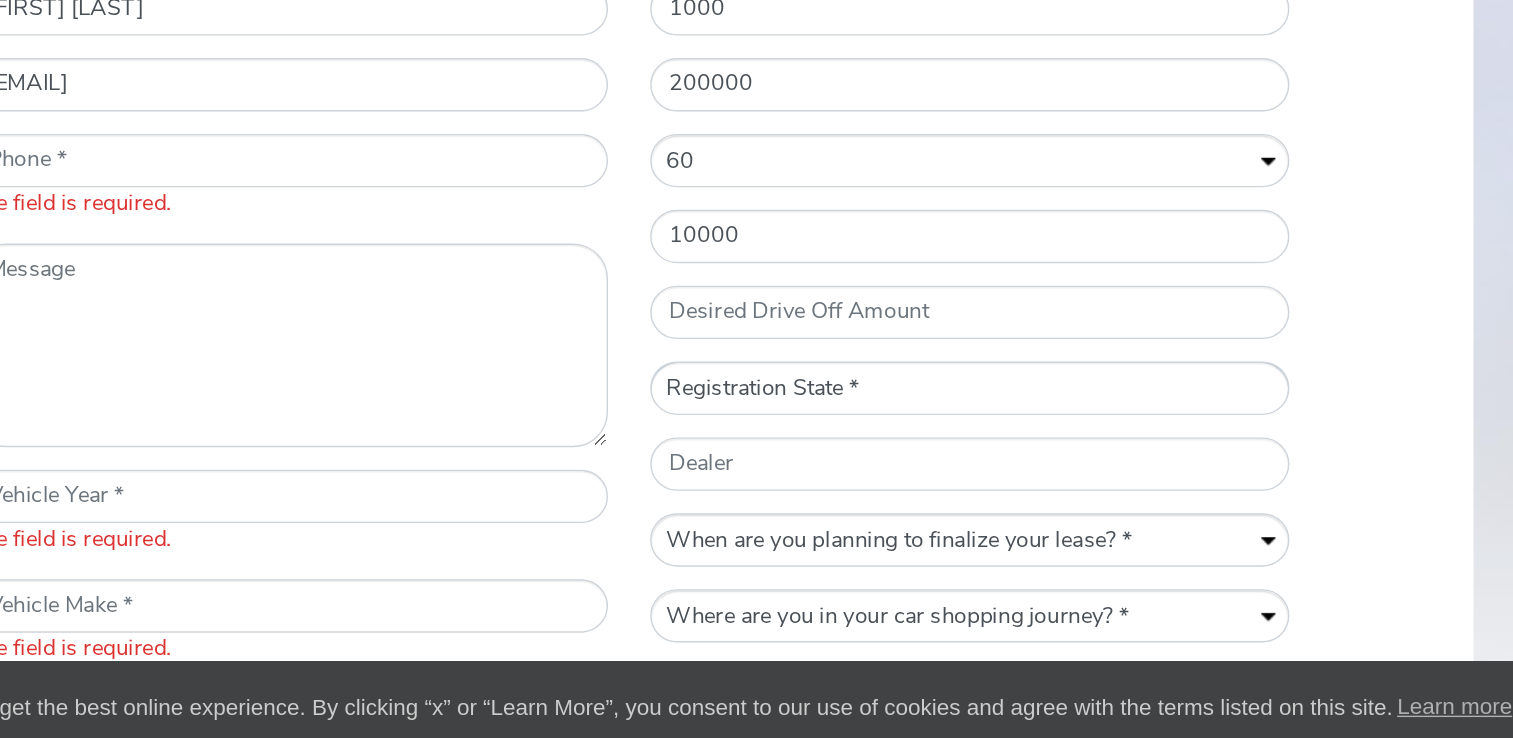 select on "PA" 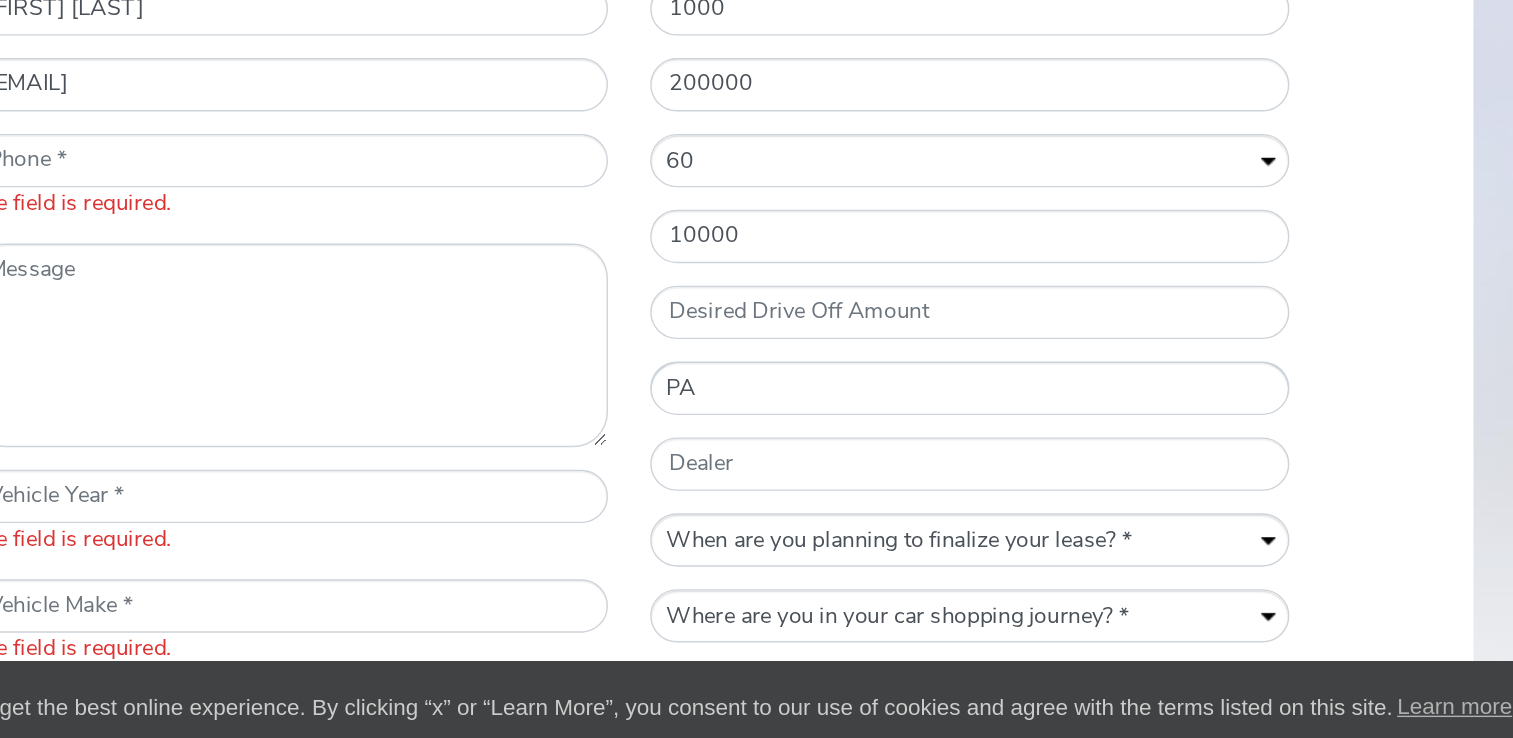 click on "Registration State * AL AK AZ AR CA CO CT DC DE FL GA HI ID IL IN IA KS KY LA ME MD MA MI MN MS MO MT NE NV NH NJ NM NY NC ND OH OK OR PA RI SC SD TN TX UT VT VA WA WV WI WY" at bounding box center [998, 479] 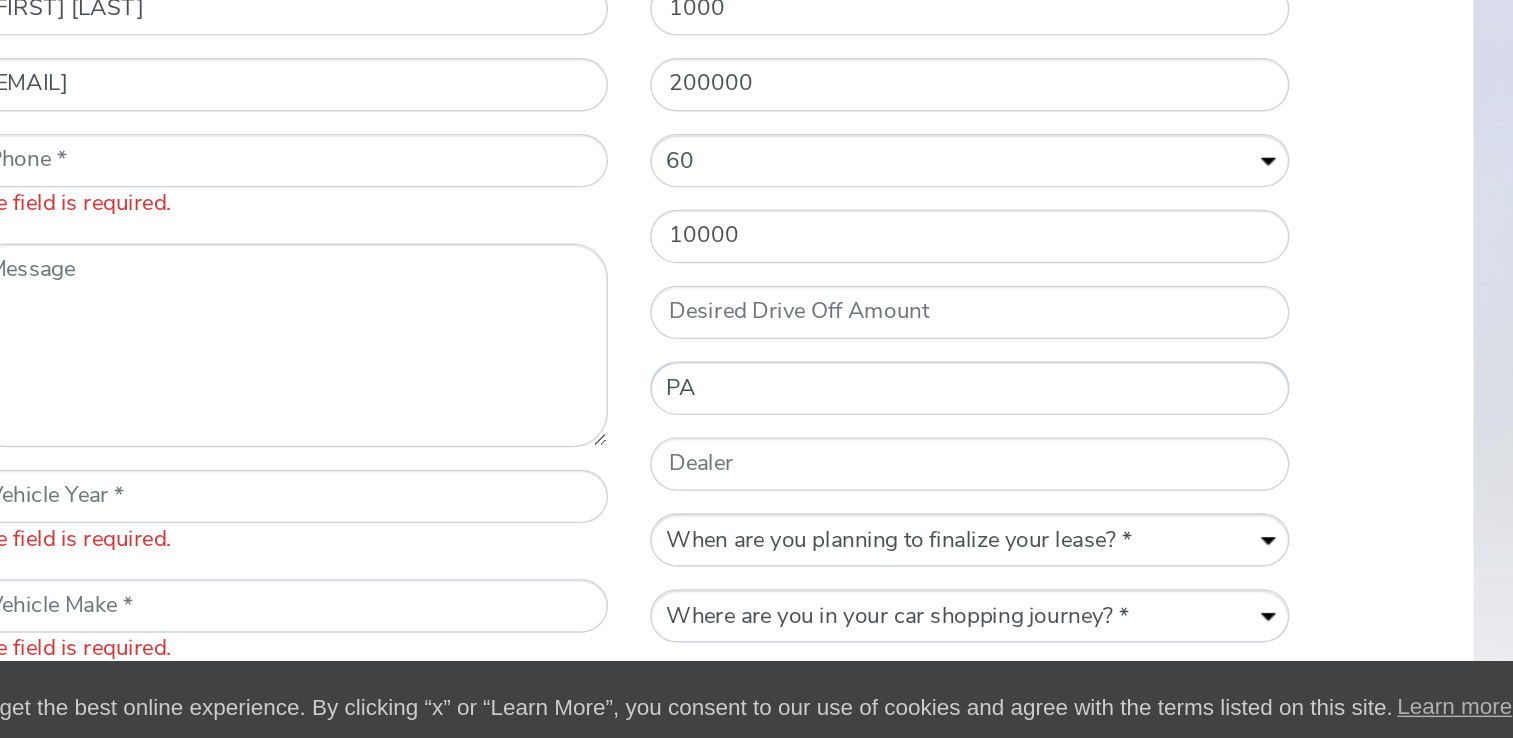 scroll, scrollTop: 887, scrollLeft: 0, axis: vertical 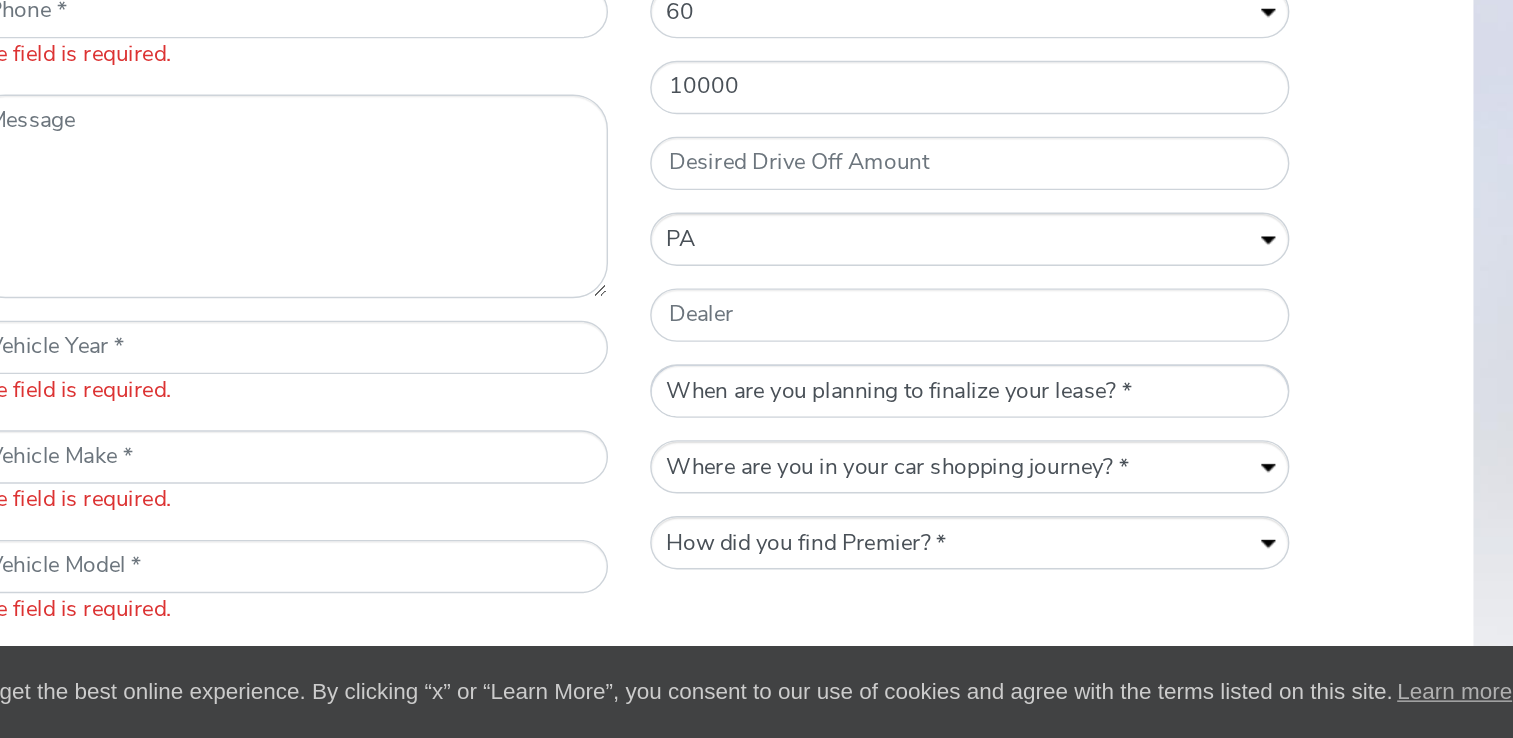 click on "When are you planning to finalize your lease? * Within a week Within a month Within three months Within six months Within a year" at bounding box center [998, 492] 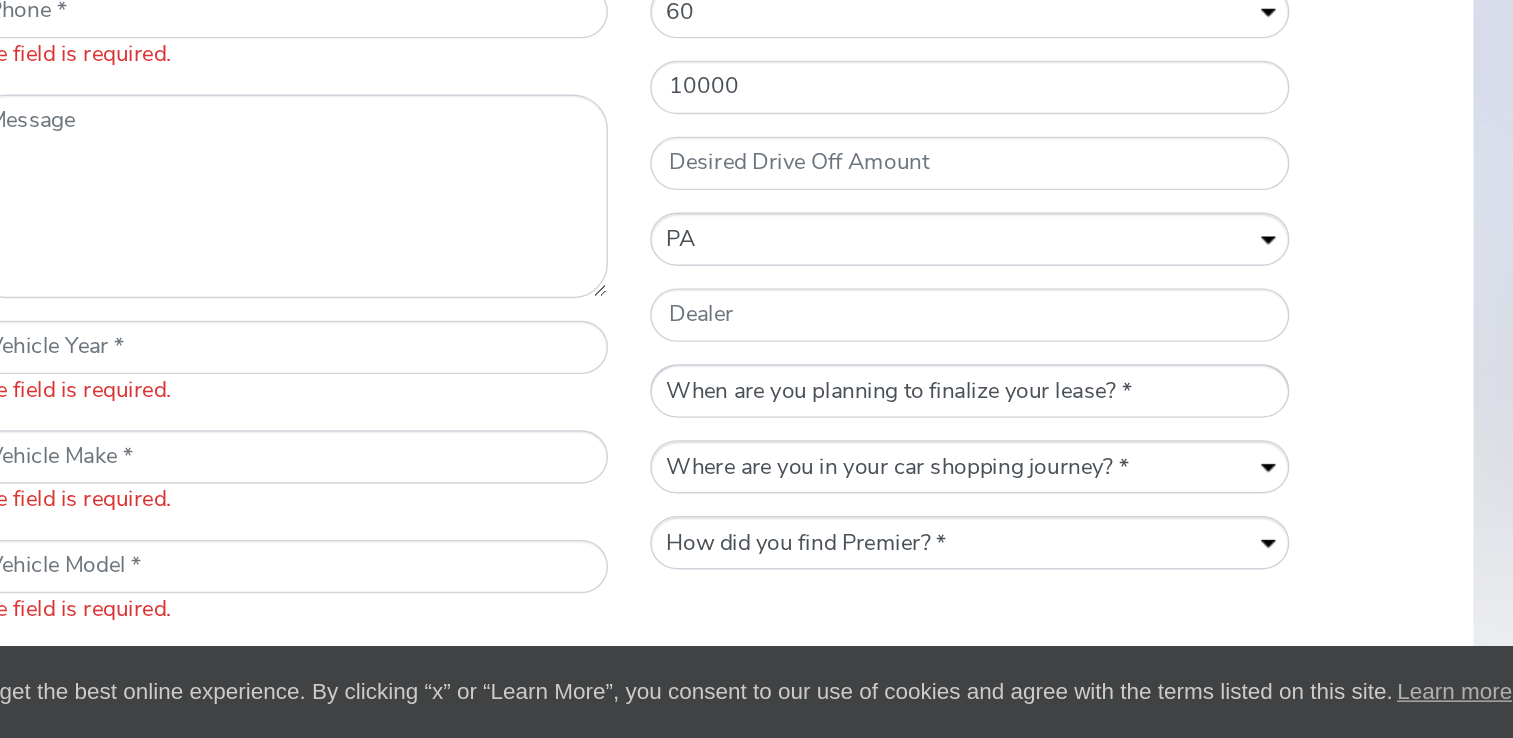select on "Within a year" 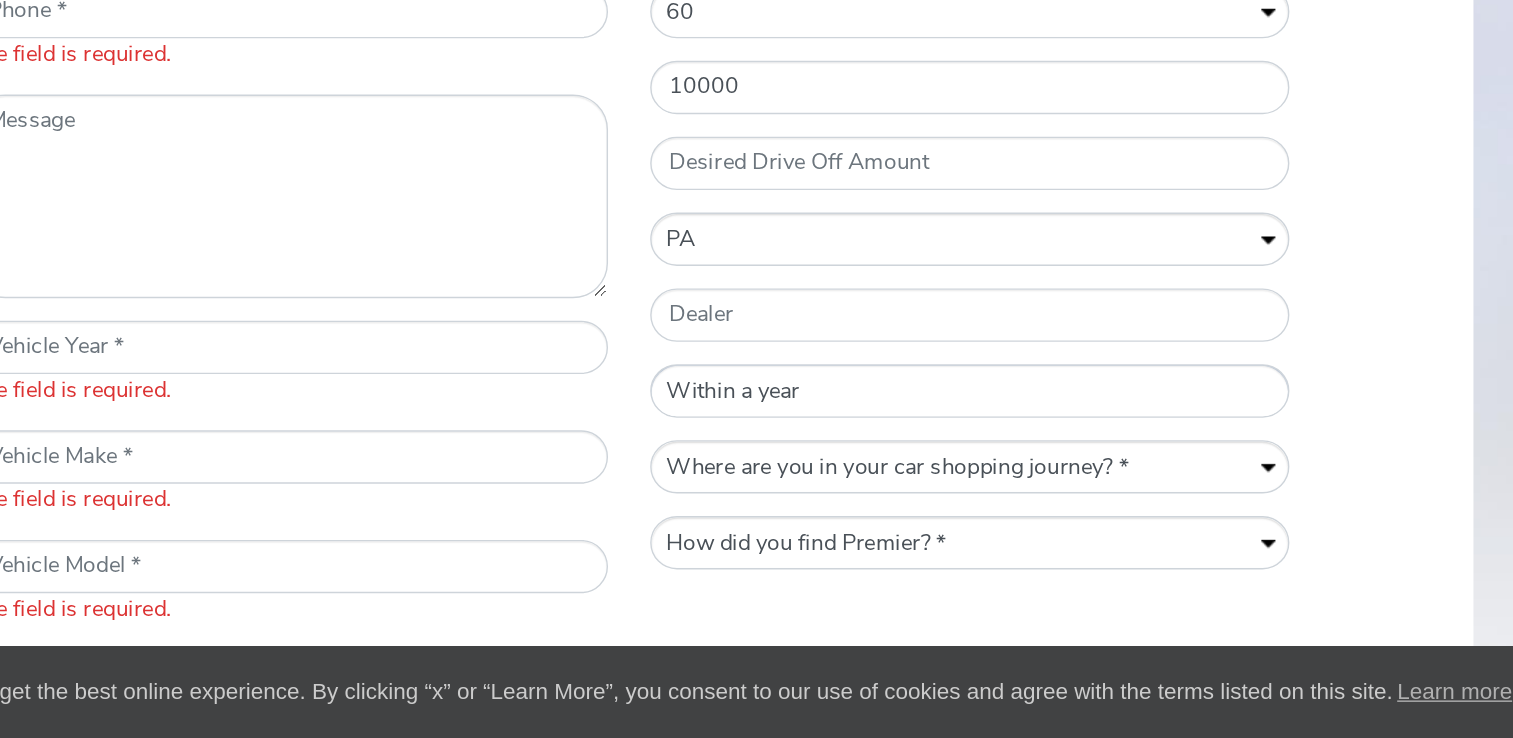 click on "When are you planning to finalize your lease? * Within a week Within a month Within three months Within six months Within a year" at bounding box center [998, 492] 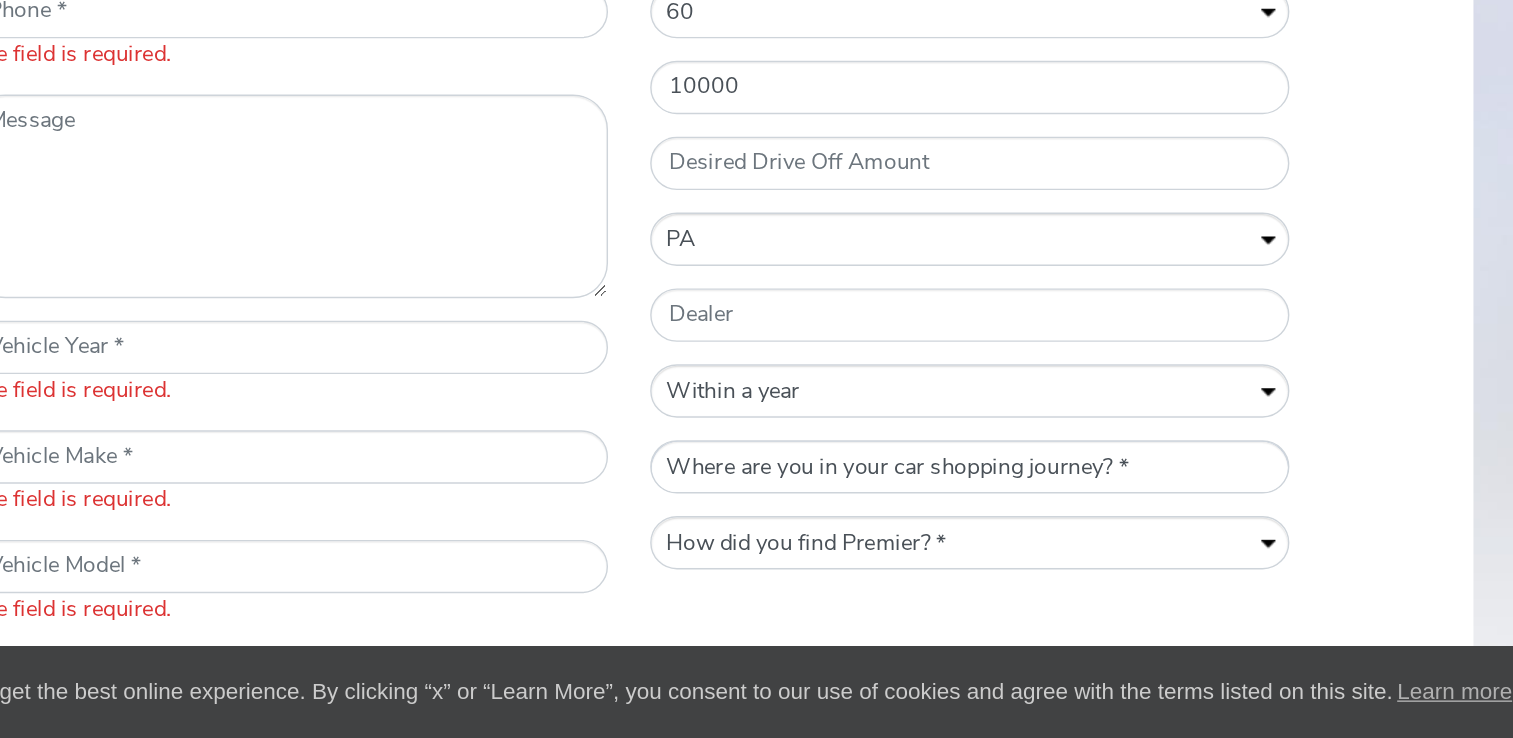 click on "Where are you in your car shopping journey? * Gathering information Actively shopping for a vehicle Ready to lease" at bounding box center [998, 546] 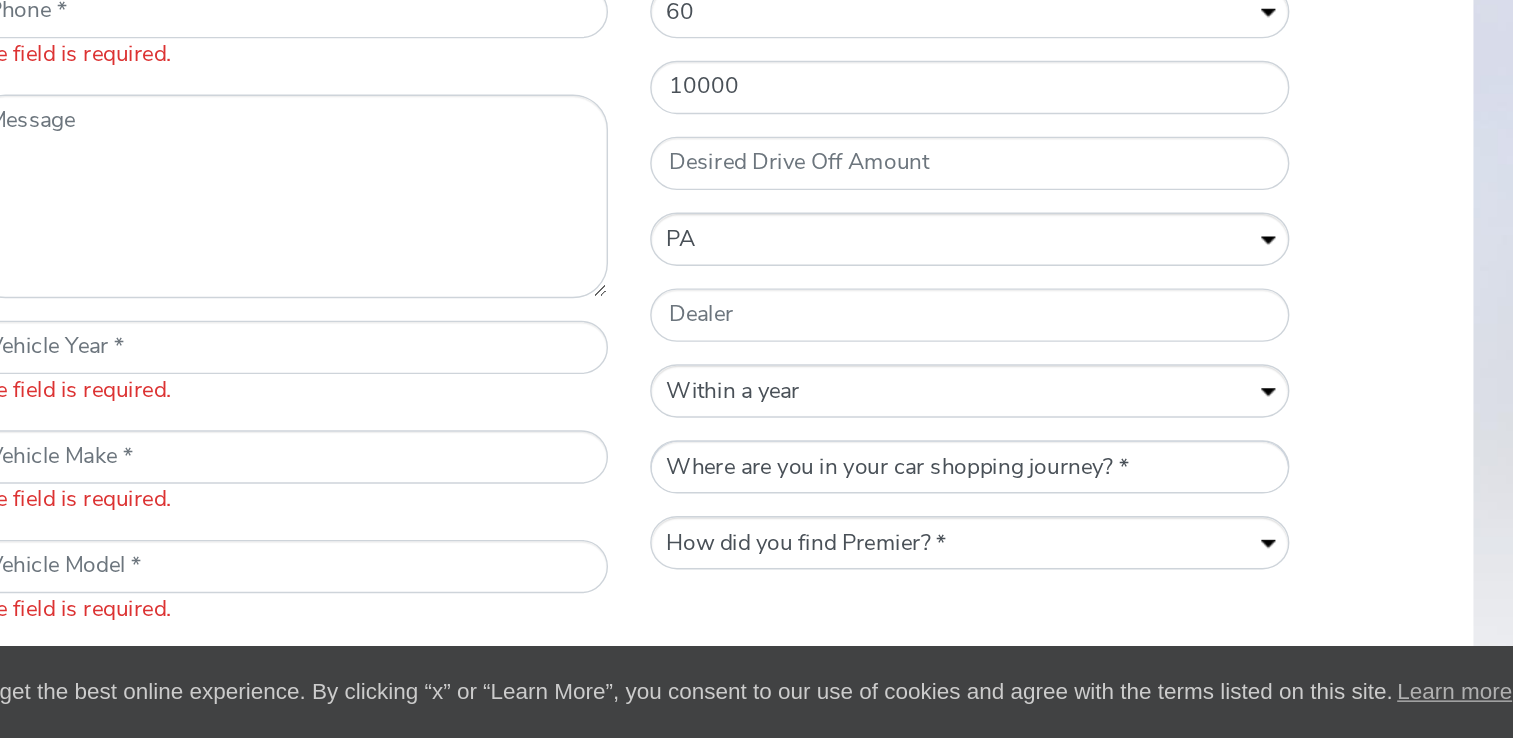 select on "Gathering information" 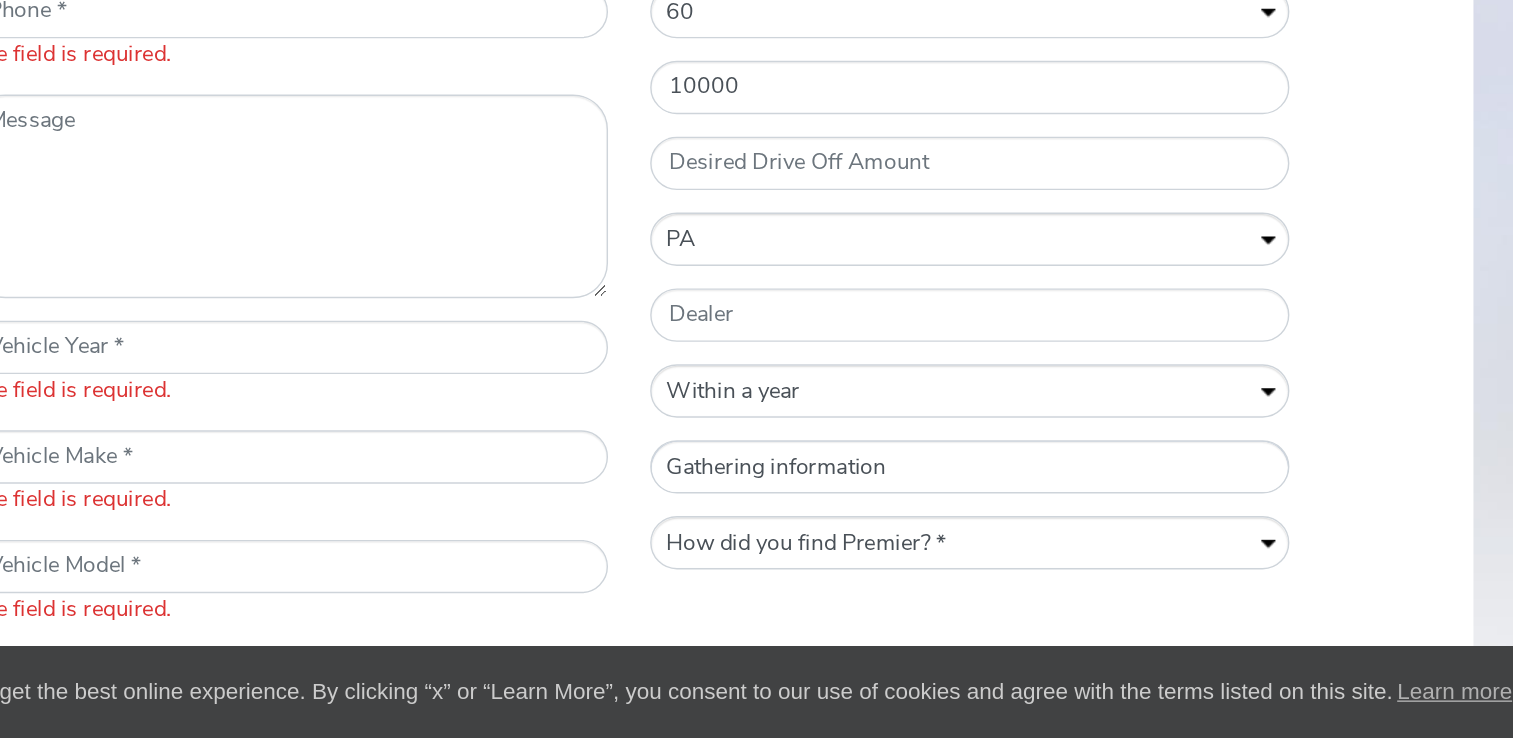 click on "Where are you in your car shopping journey? * Gathering information Actively shopping for a vehicle Ready to lease" at bounding box center (998, 546) 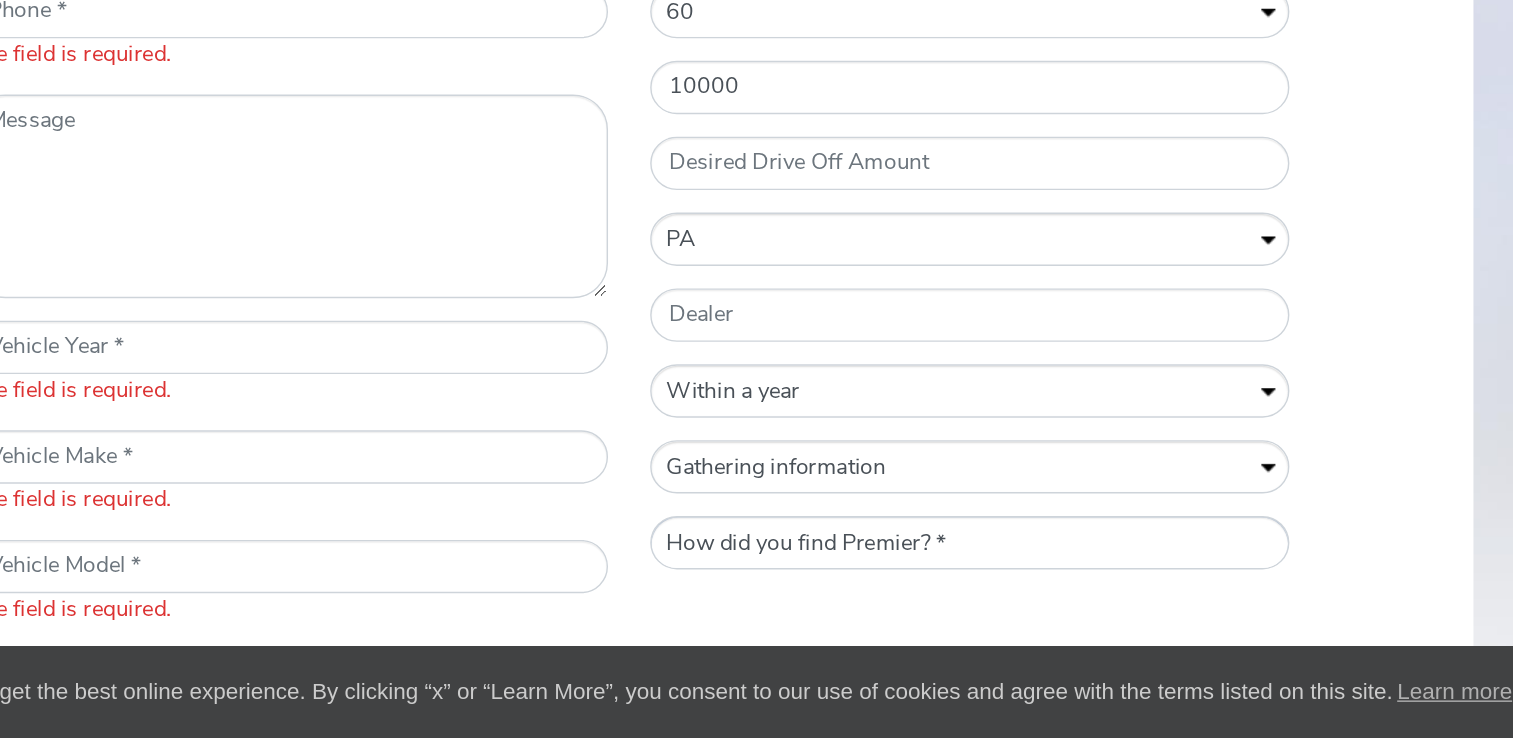 drag, startPoint x: 858, startPoint y: 603, endPoint x: 817, endPoint y: 585, distance: 44.777225 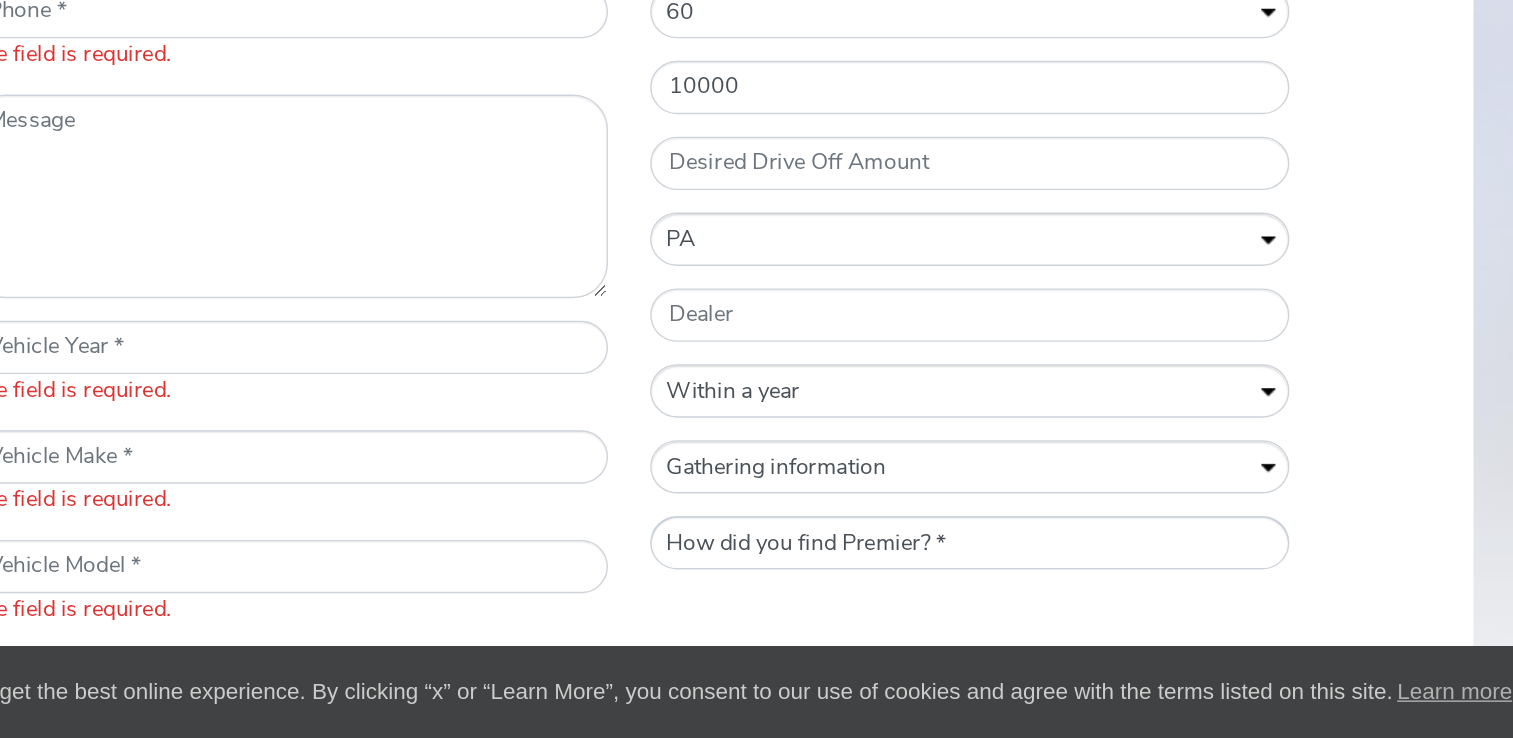 select on "VINwiki" 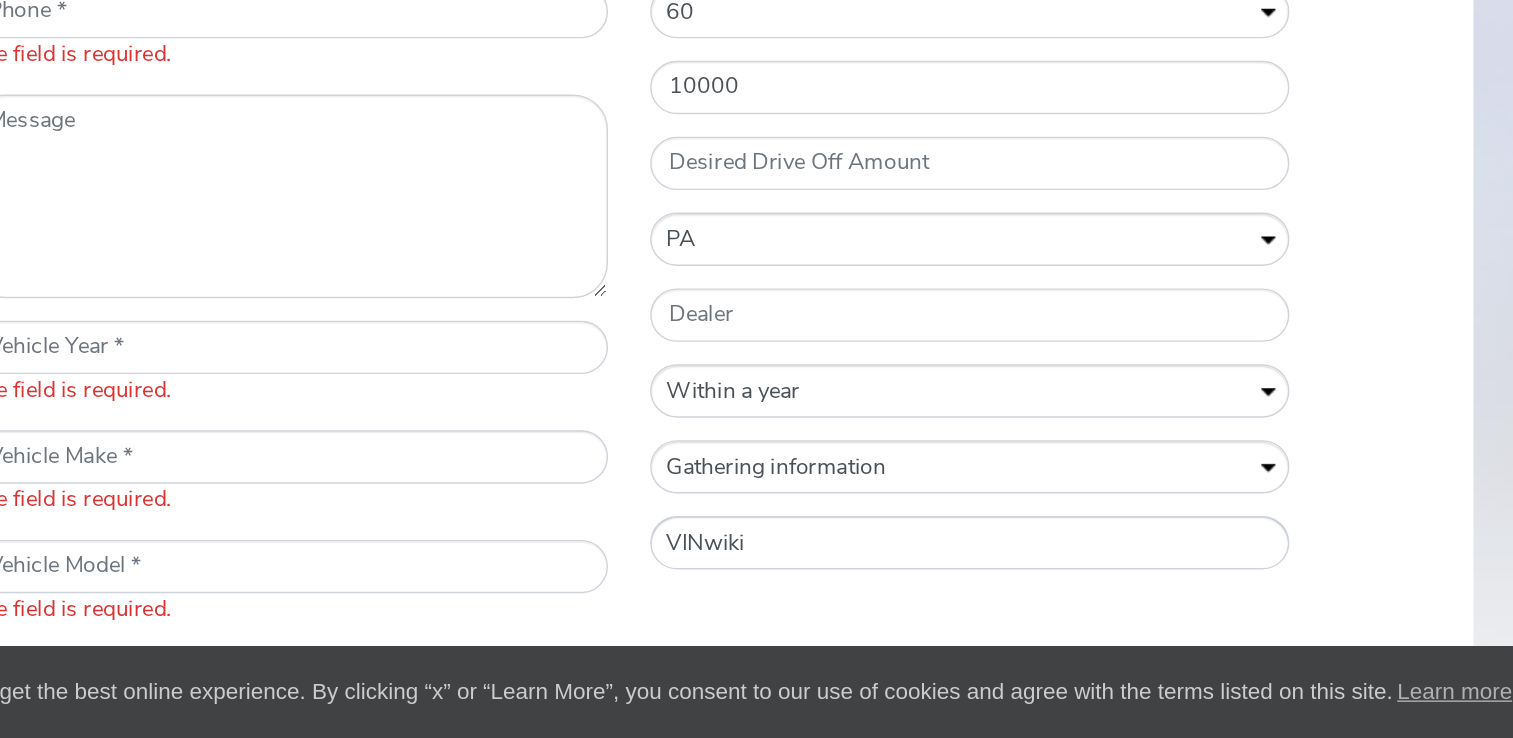 click on "How did you find Premier? * Previously Quoted Previous Premier Customer VINwiki Google Search duPont Registry Hagerty Sports Car Market Dealer Referral Friend Referral Event" at bounding box center [998, 600] 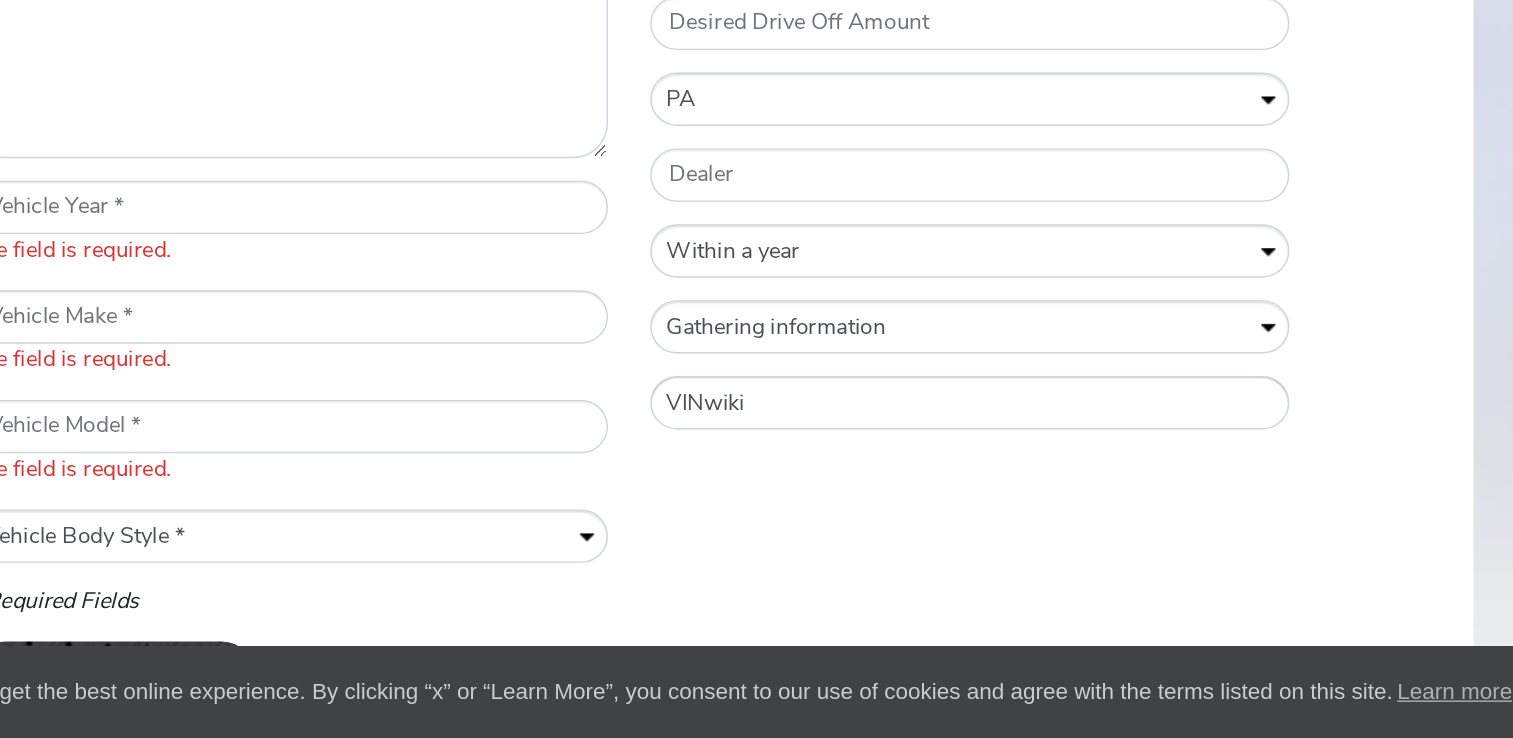 scroll, scrollTop: 986, scrollLeft: 0, axis: vertical 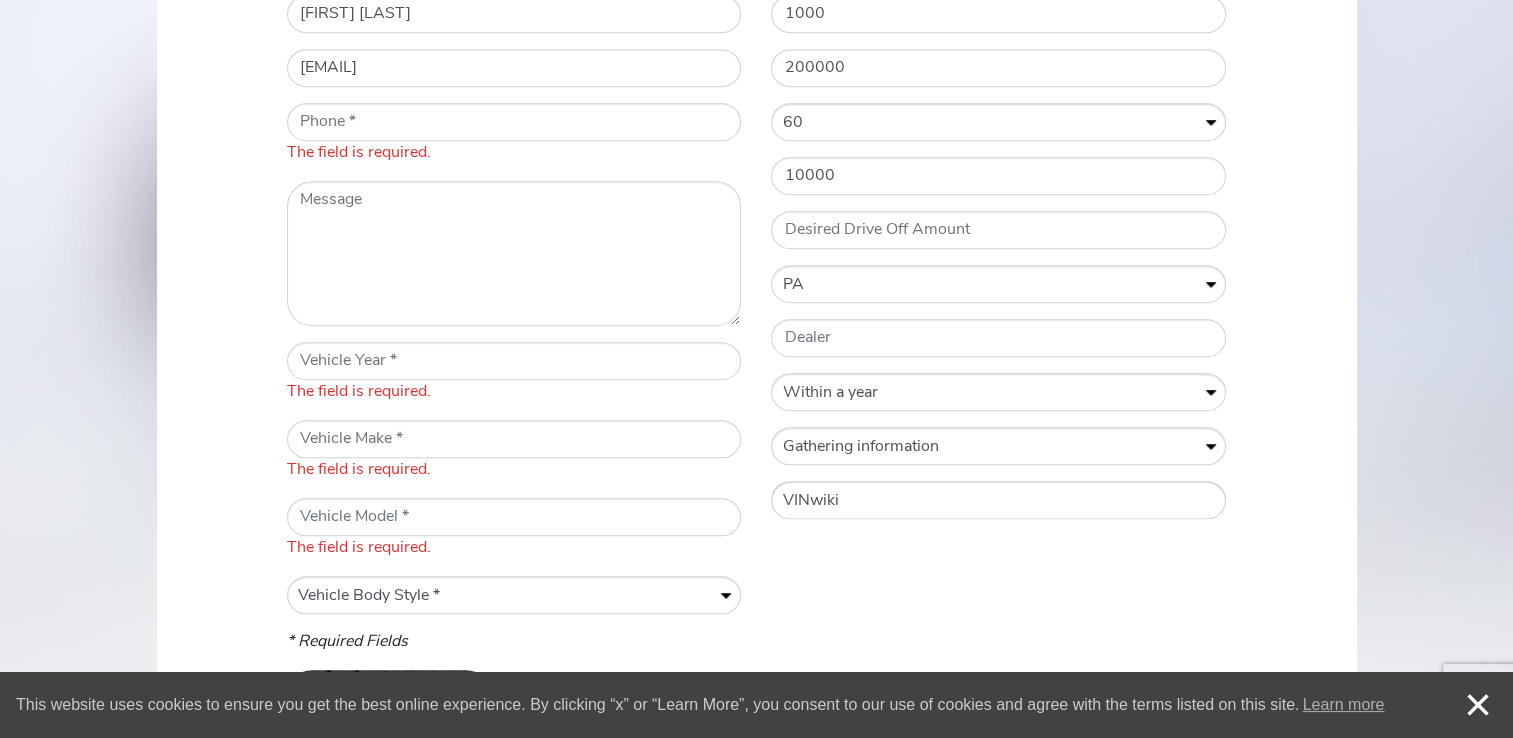 click on "How did you find Premier? * Previously Quoted Previous Premier Customer VINwiki Google Search duPont Registry Hagerty Sports Car Market Dealer Referral Friend Referral Event" at bounding box center (998, 501) 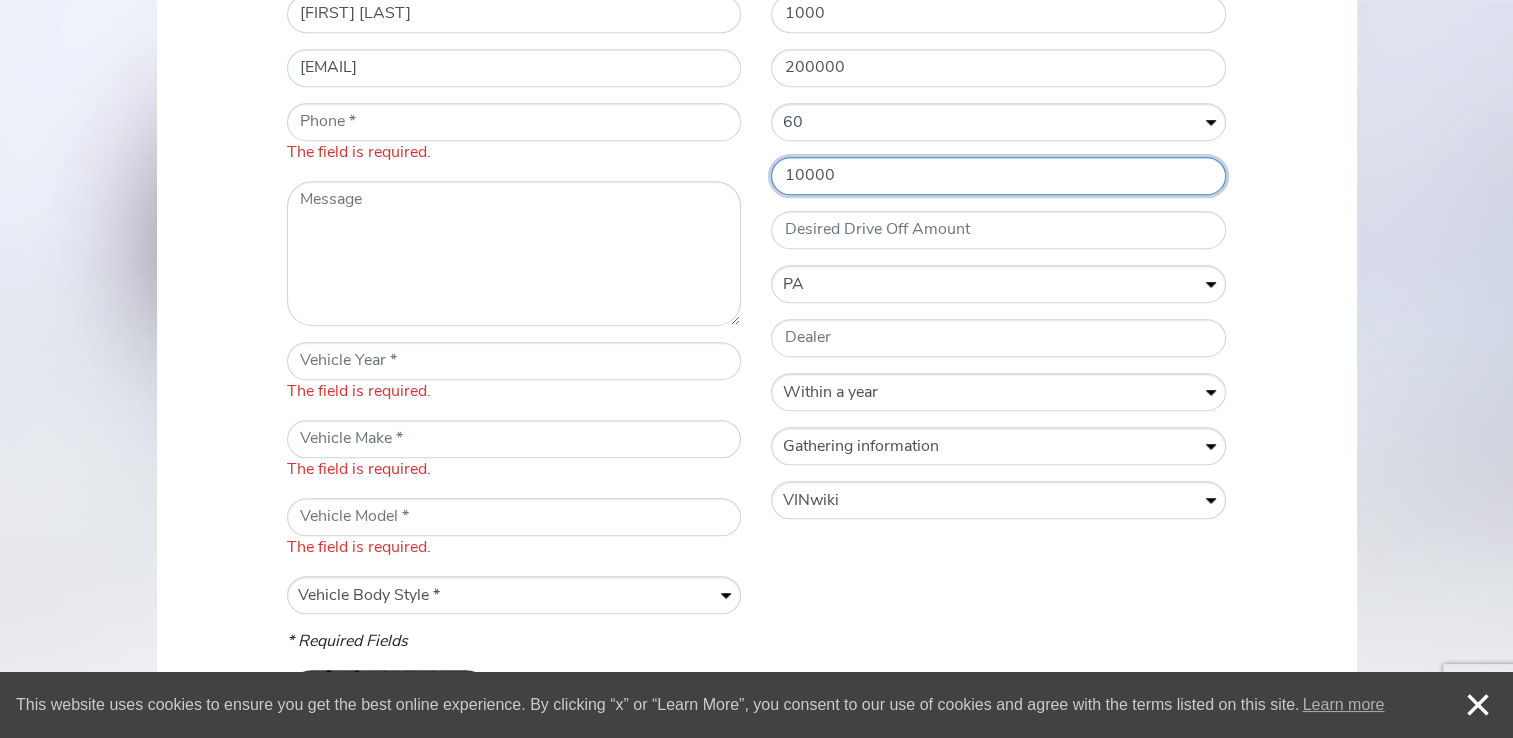 click on "10000" at bounding box center [998, 176] 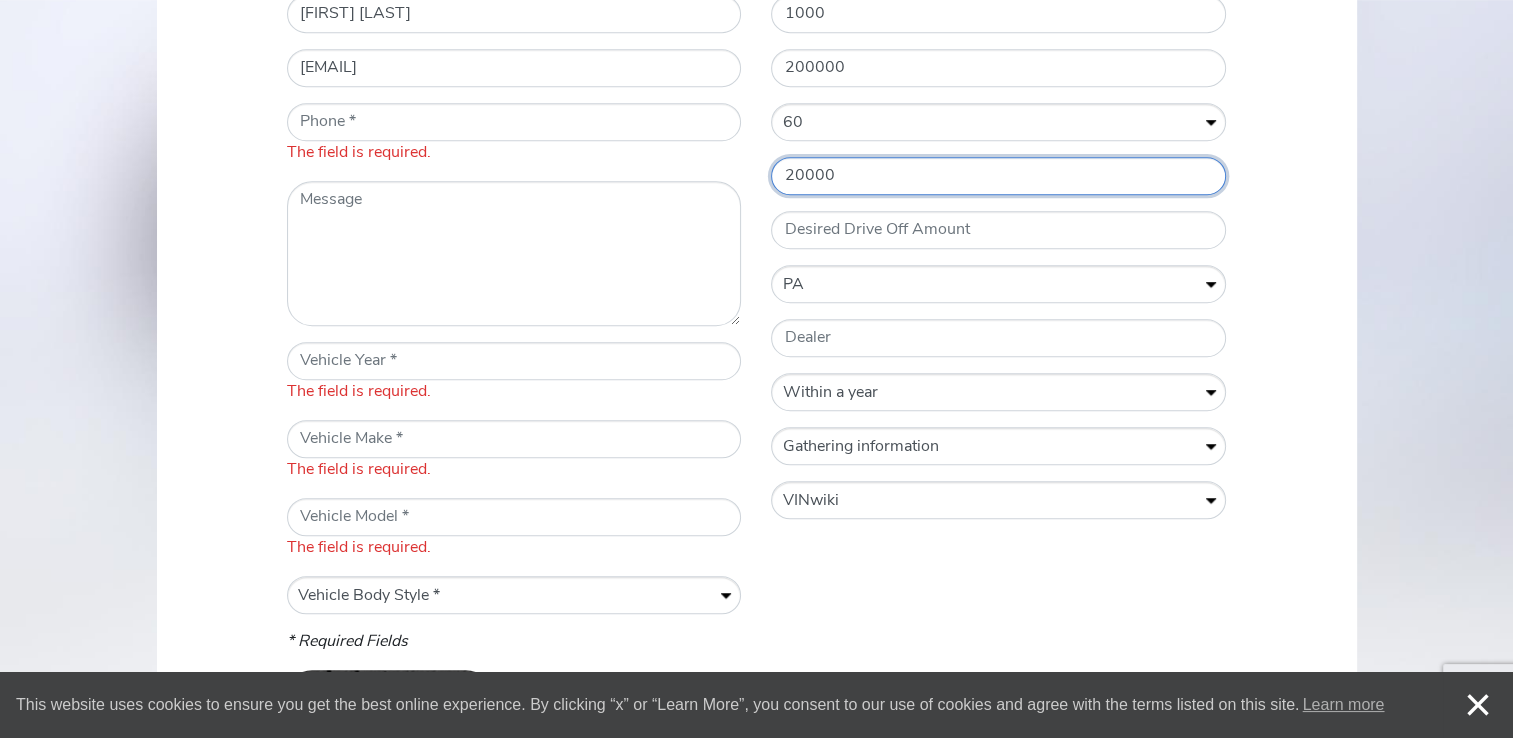click on "20000" at bounding box center (998, 176) 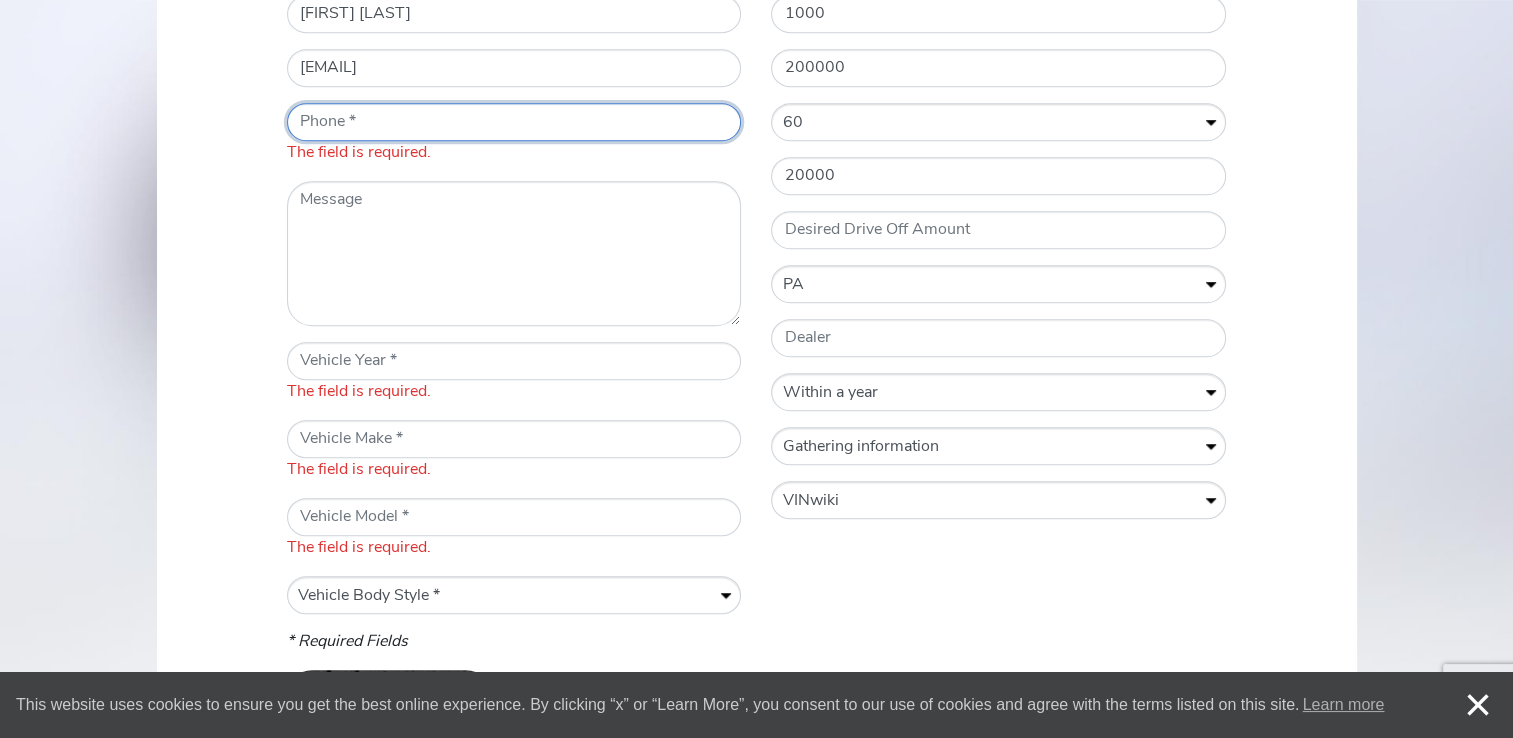 click on "*  Telephone Number" at bounding box center (514, 122) 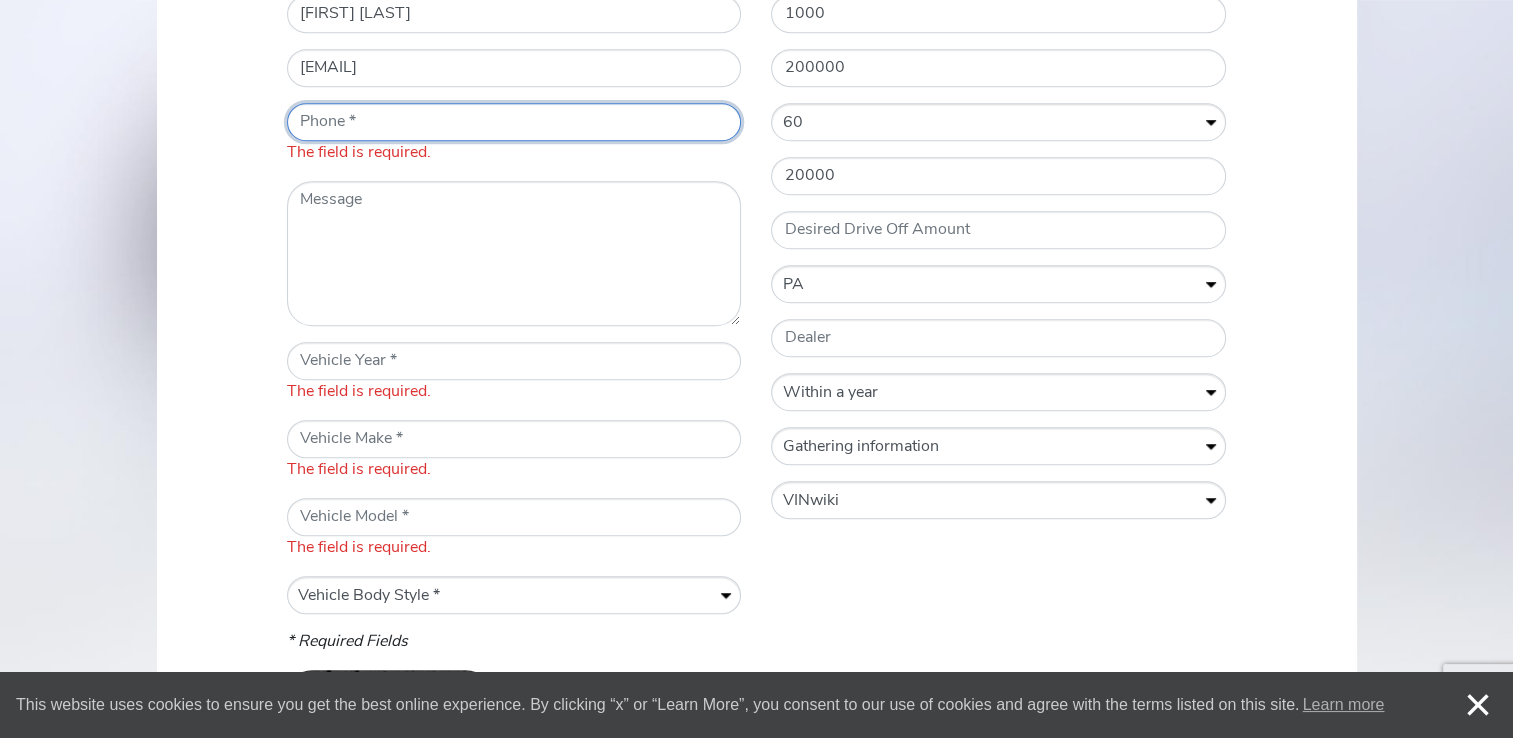 type on "[PHONE]" 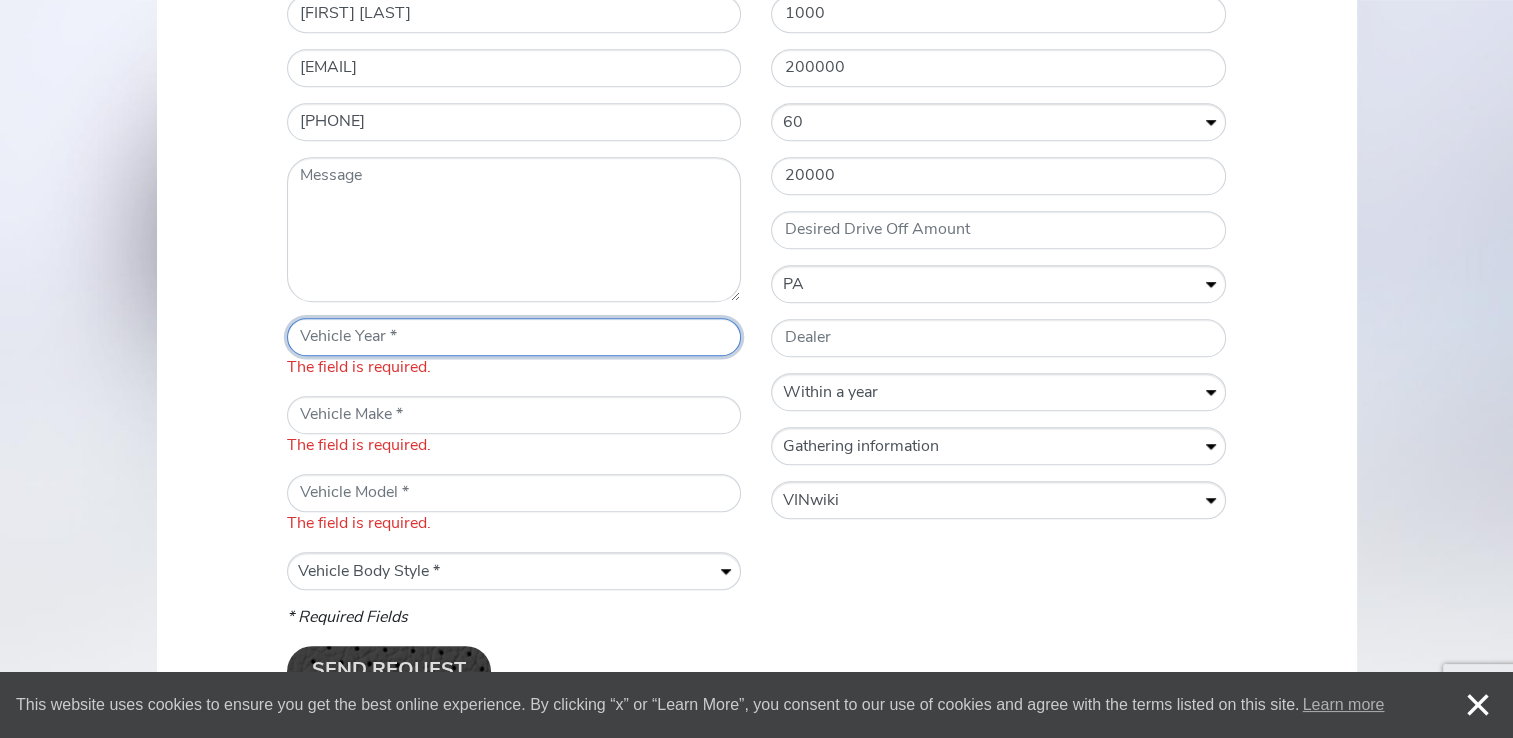 click on "*  Vehicle Year" at bounding box center (514, 337) 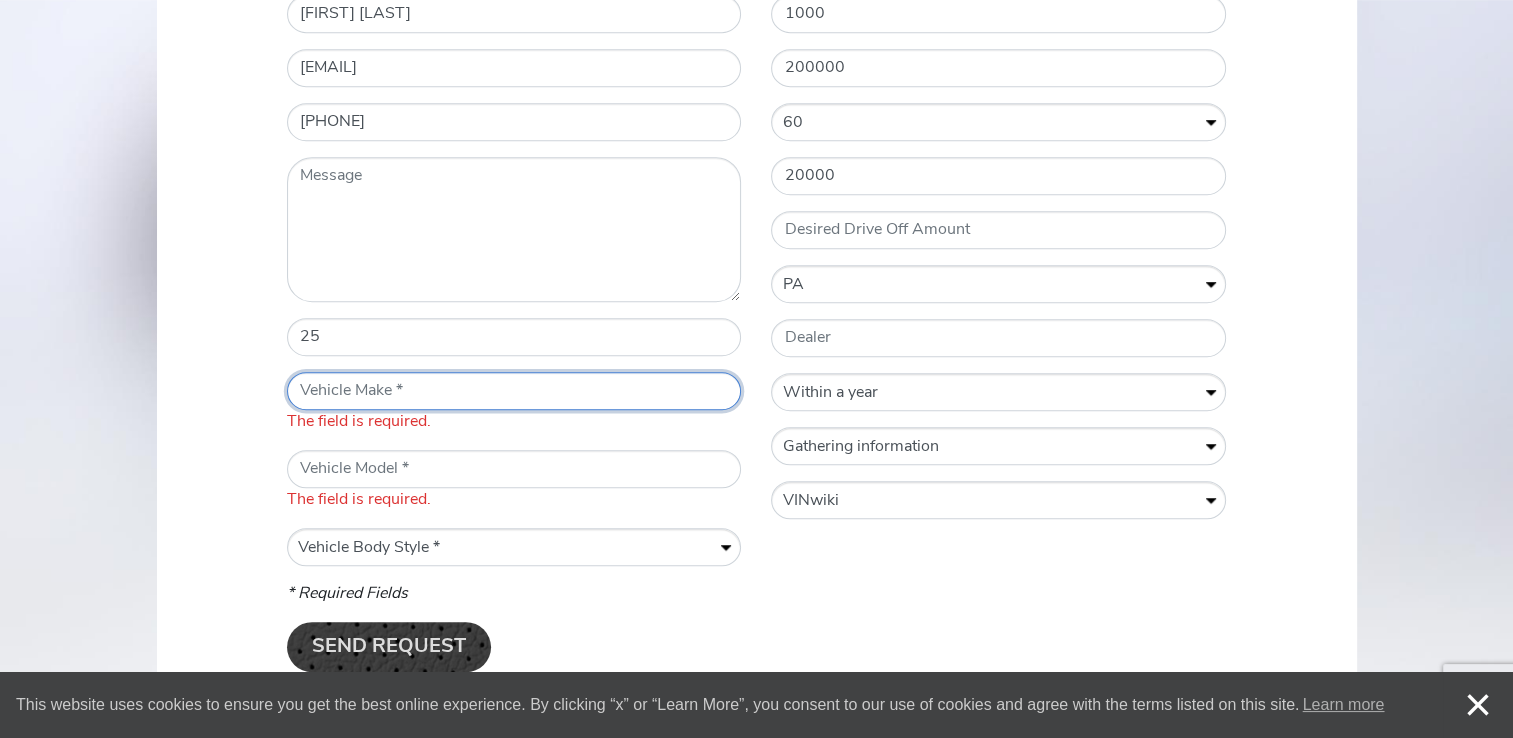 click on "The field is required." at bounding box center (514, 403) 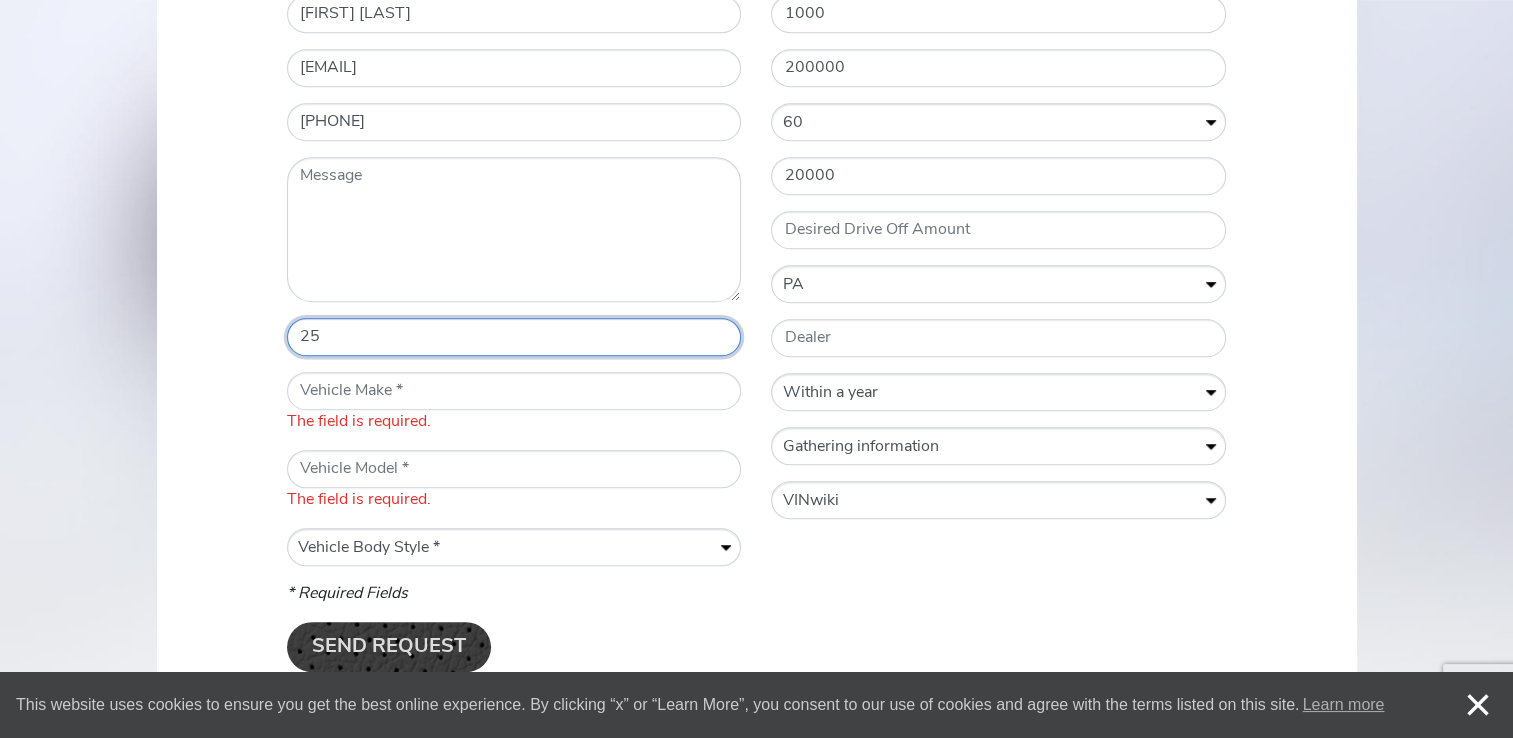 click on "25" at bounding box center (514, 337) 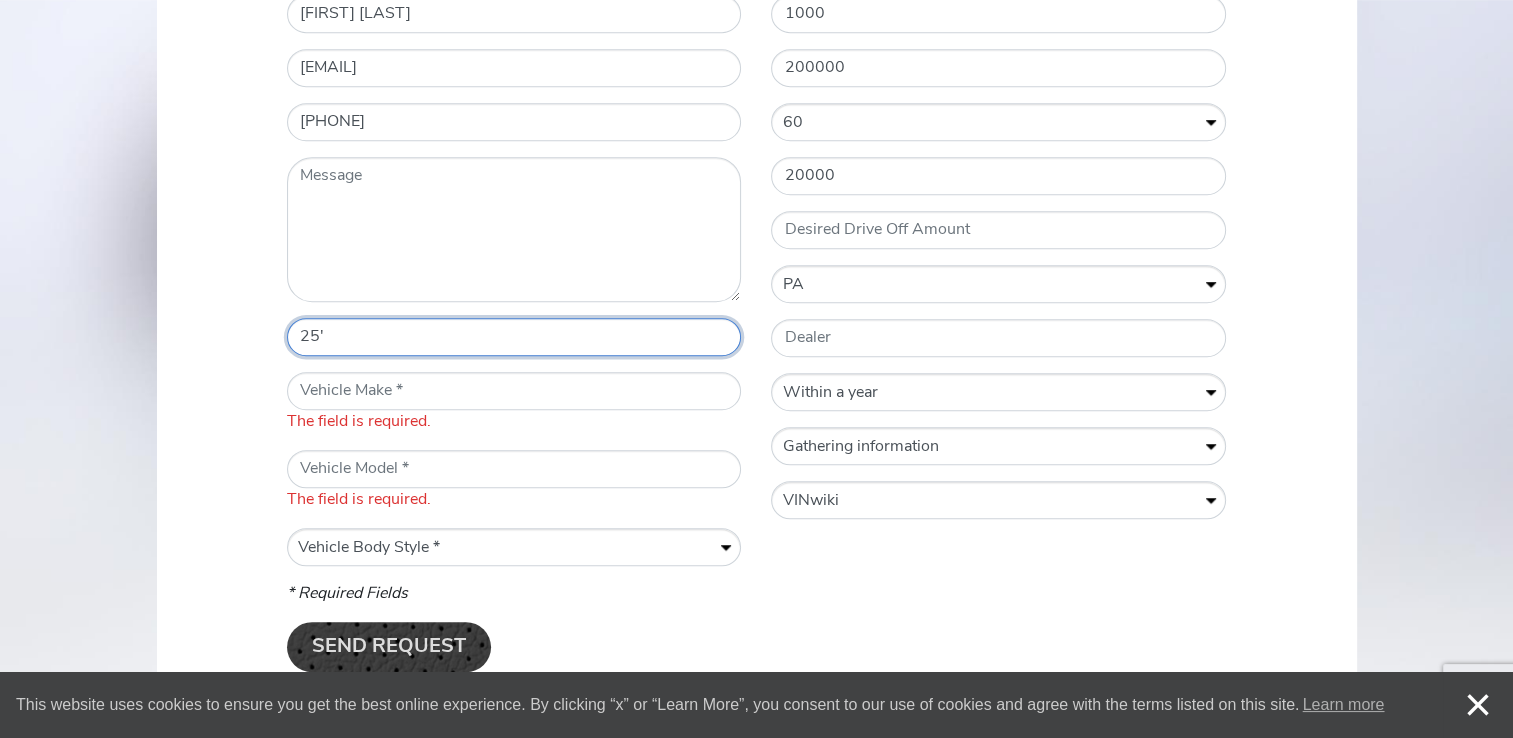 type on "25'" 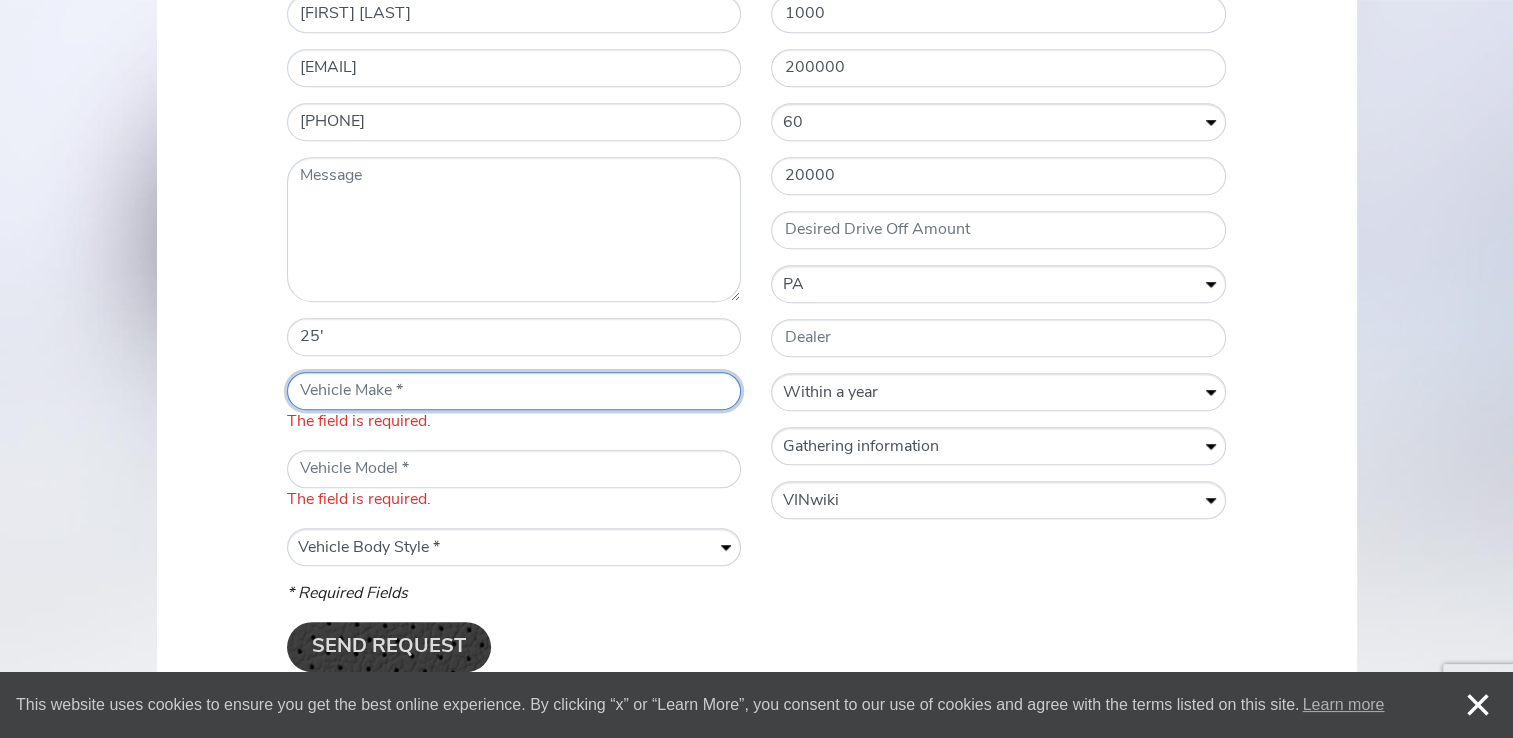 click on "*  Vehicle Make" at bounding box center [514, 391] 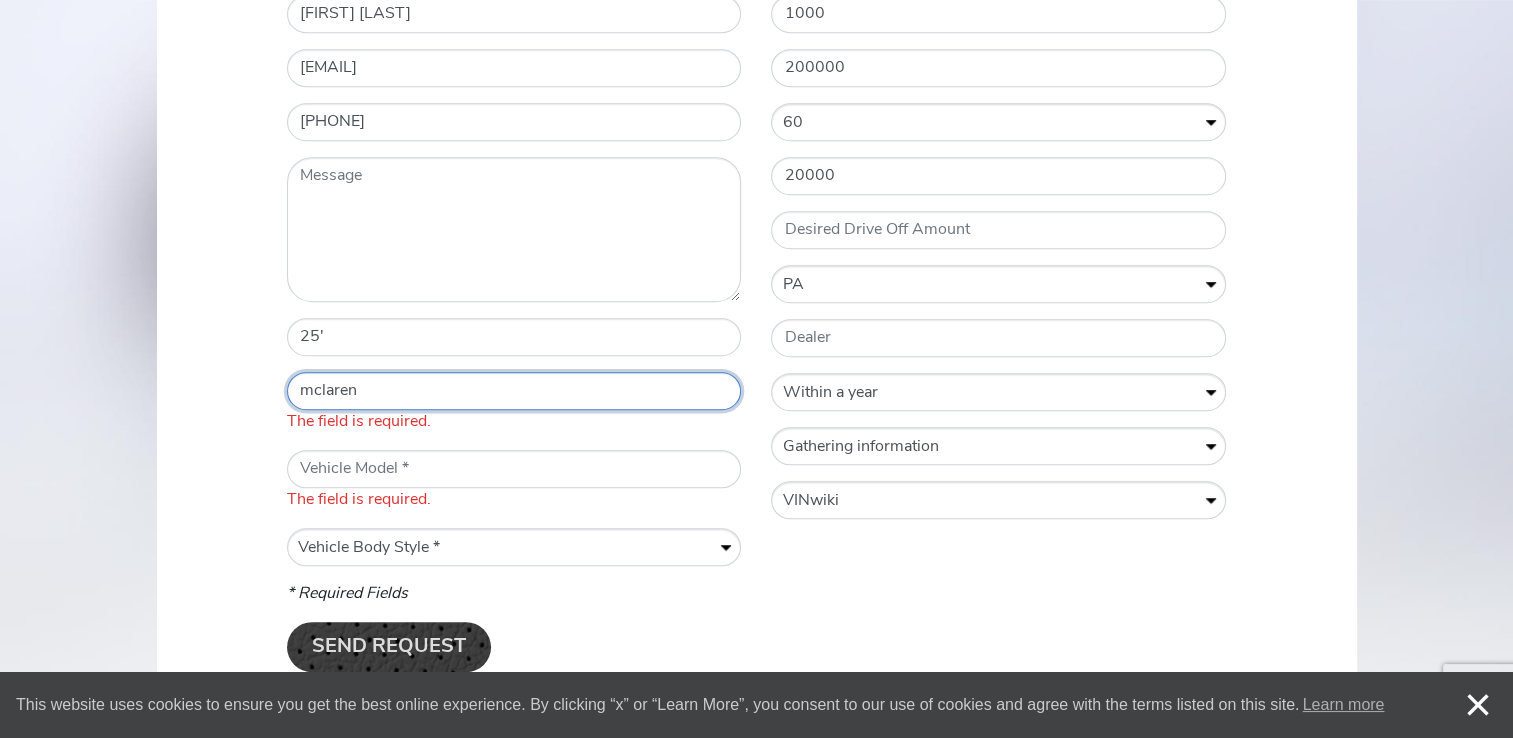 type on "mclaren" 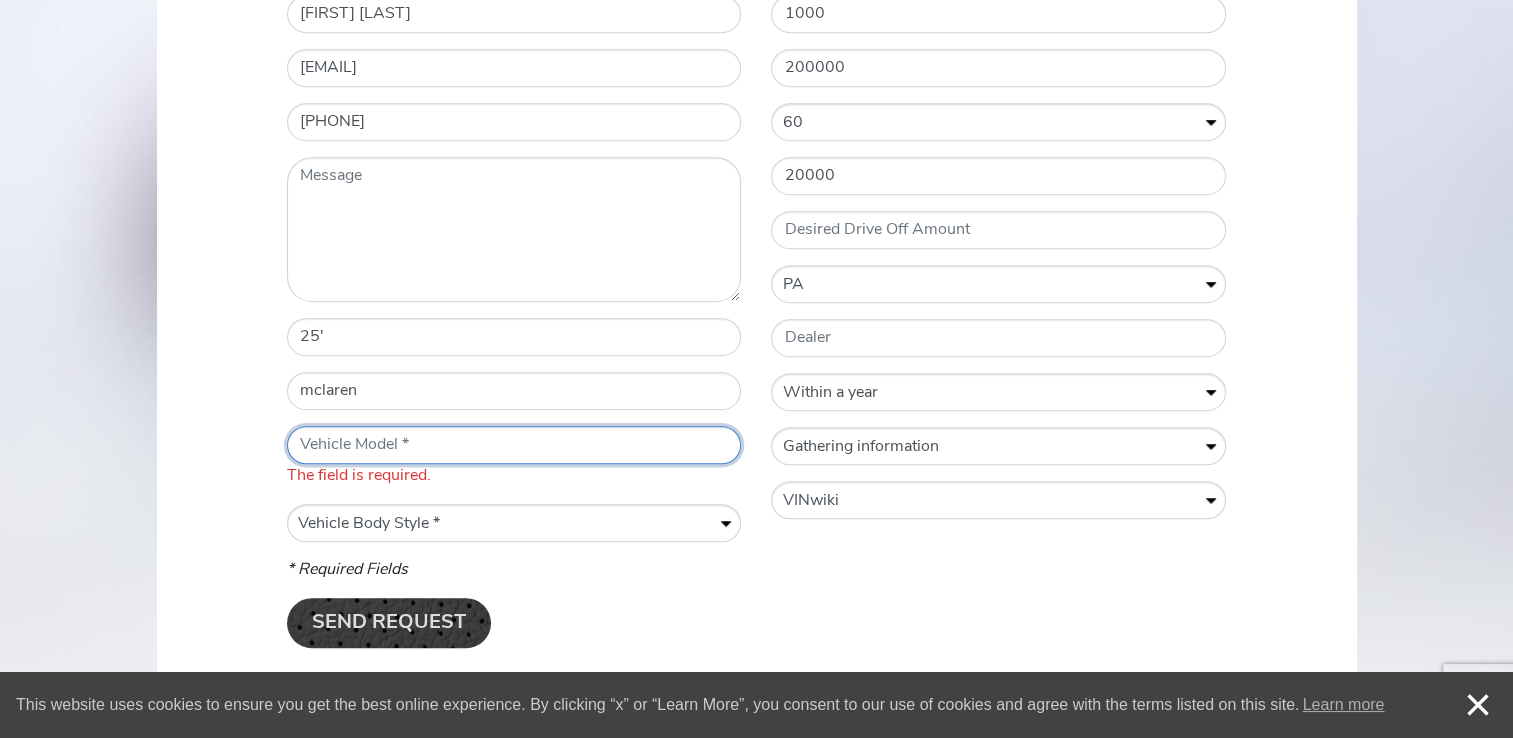 click on "The field is required." at bounding box center [514, 457] 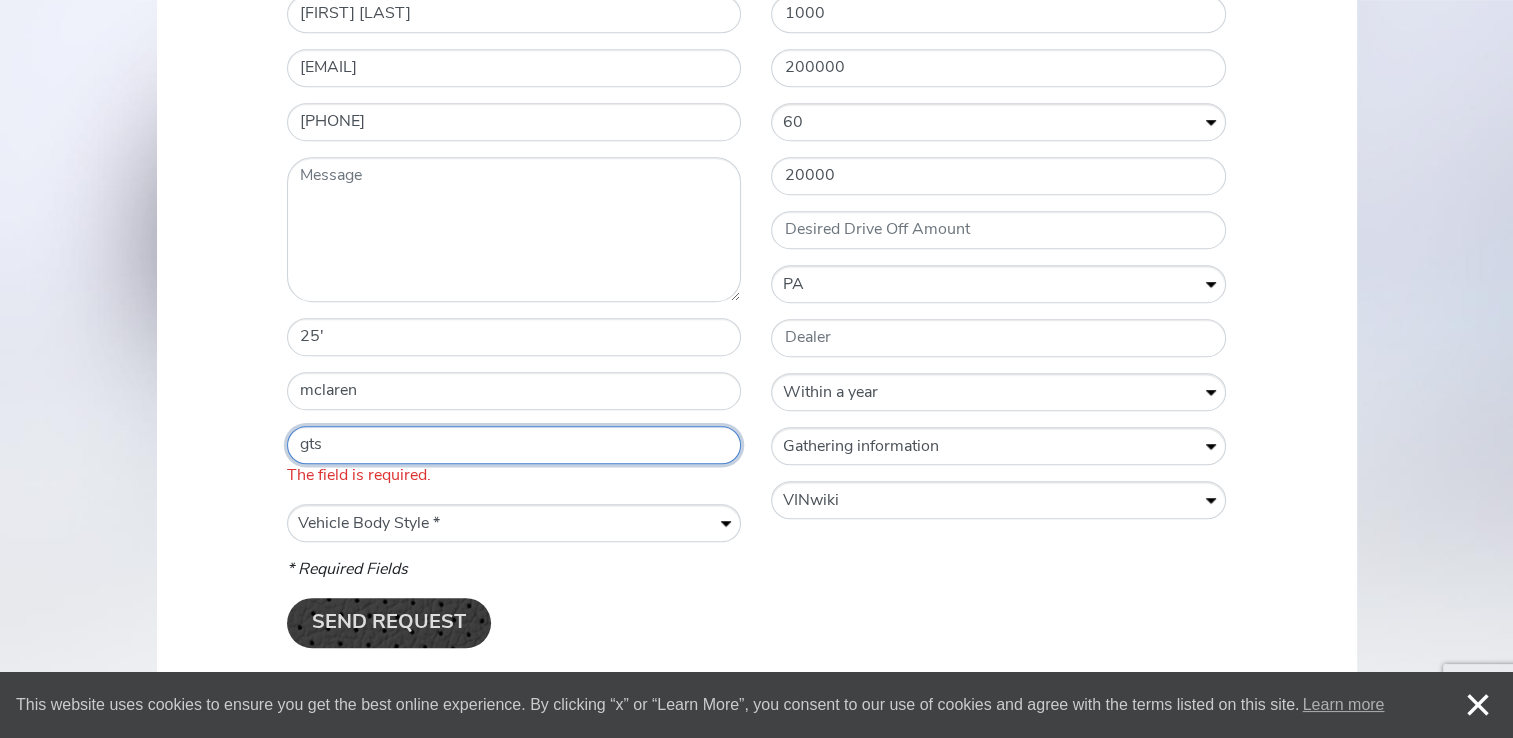 type on "gts" 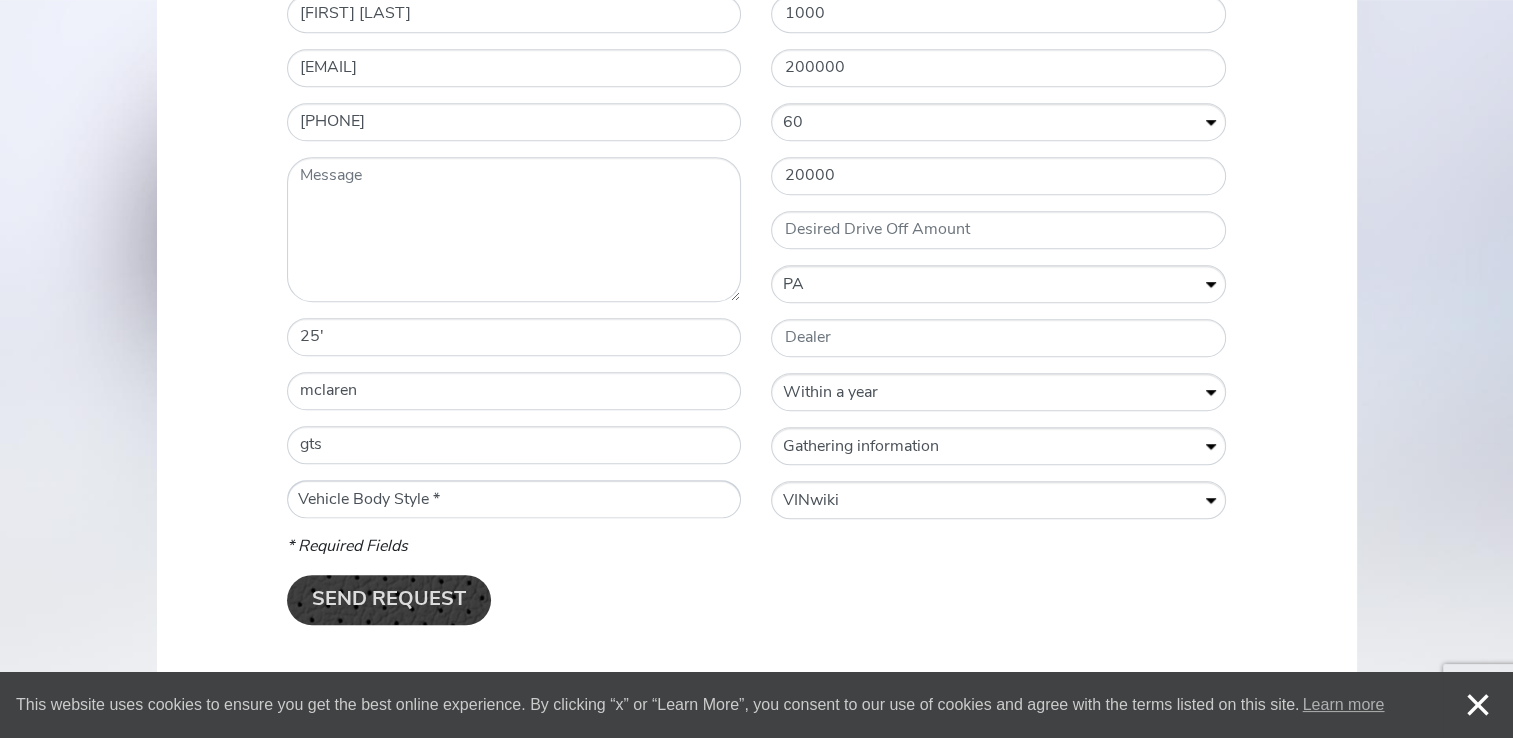 click on "*  Name [FIRST] [LAST]
*  Email [EMAIL]
*  Telephone Number [PHONE]
Message
*  Vehicle Year [YEAR]
*  Vehicle Make [MAKE]
*  Vehicle Model [MODEL]
*  Vehicle Body Style
Vehicle Body Style * Convertible Coupe Sedan SUV
Vehicle Mileage [MILEAGE]
*  Purchase Price [PRICE]
Term of Lease (Months)
Terms of Lease (Months) * 12 24 36 48 60
*  Down Payment [DOWNPAYMENT]
Desired Drive Off Amount
*  Registration State
Registration State * AL AK AZ AR CA CO CT DC DE FL GA HI ID IL IN IA KS KY LA ME MD MA MI MN MS MO MT NE NV NH NJ NM NY NC ND OH OK OR PA RI SC SD TN TX UT VT VA WA WV WI WY
Dealer
*  When are you planning to finalize your lease?
Within a week *" at bounding box center (757, 318) 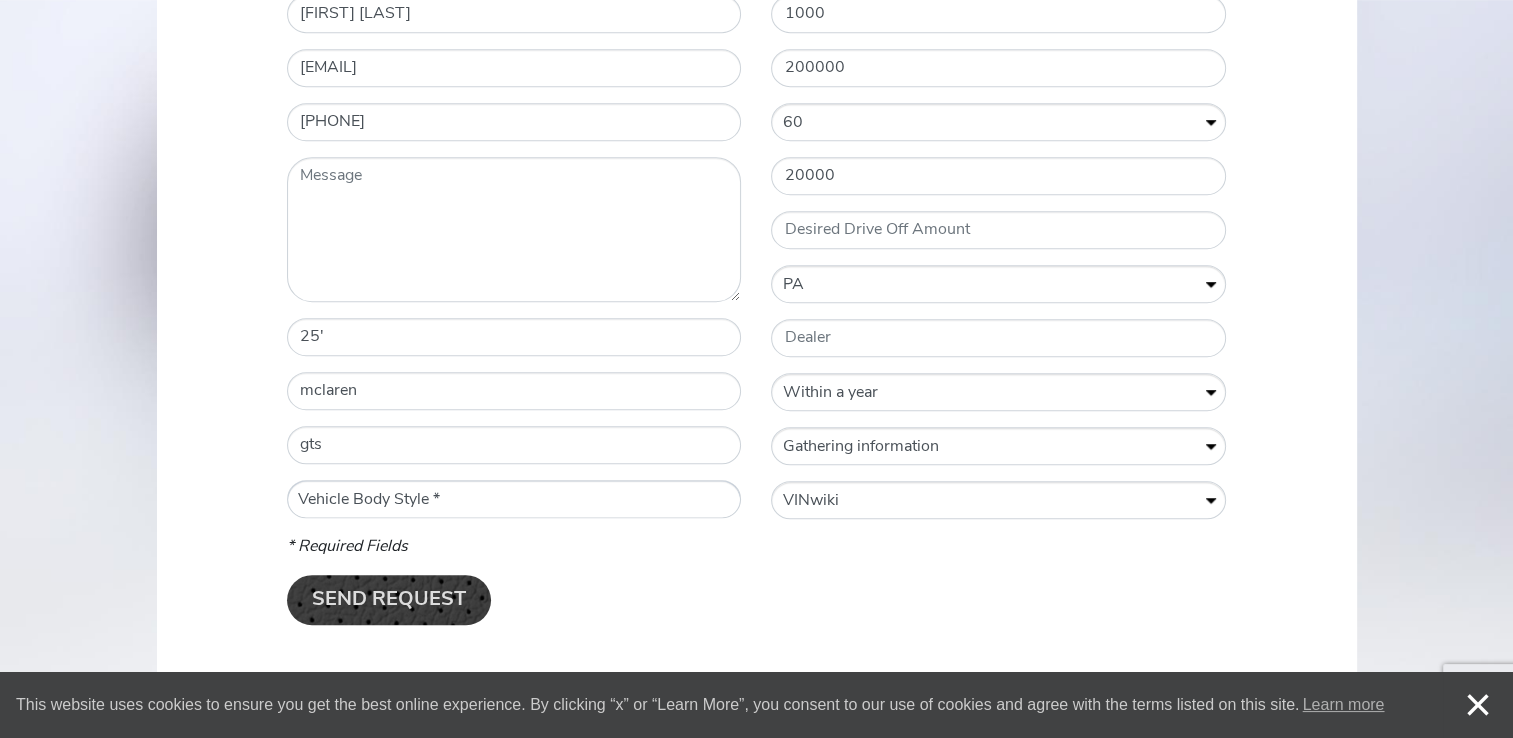 select on "Coupe" 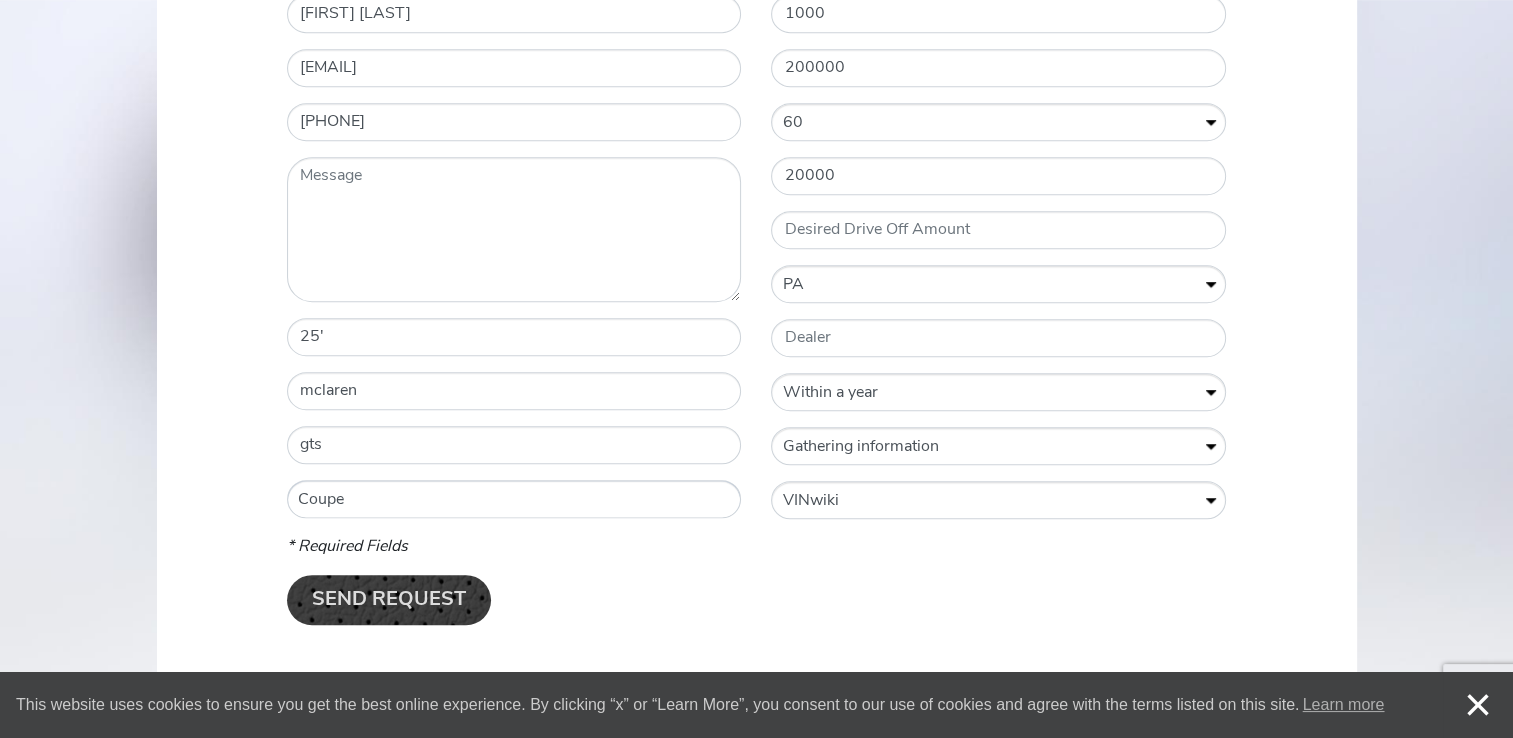 click on "Vehicle Body Style * Convertible Coupe Sedan SUV" at bounding box center [514, 500] 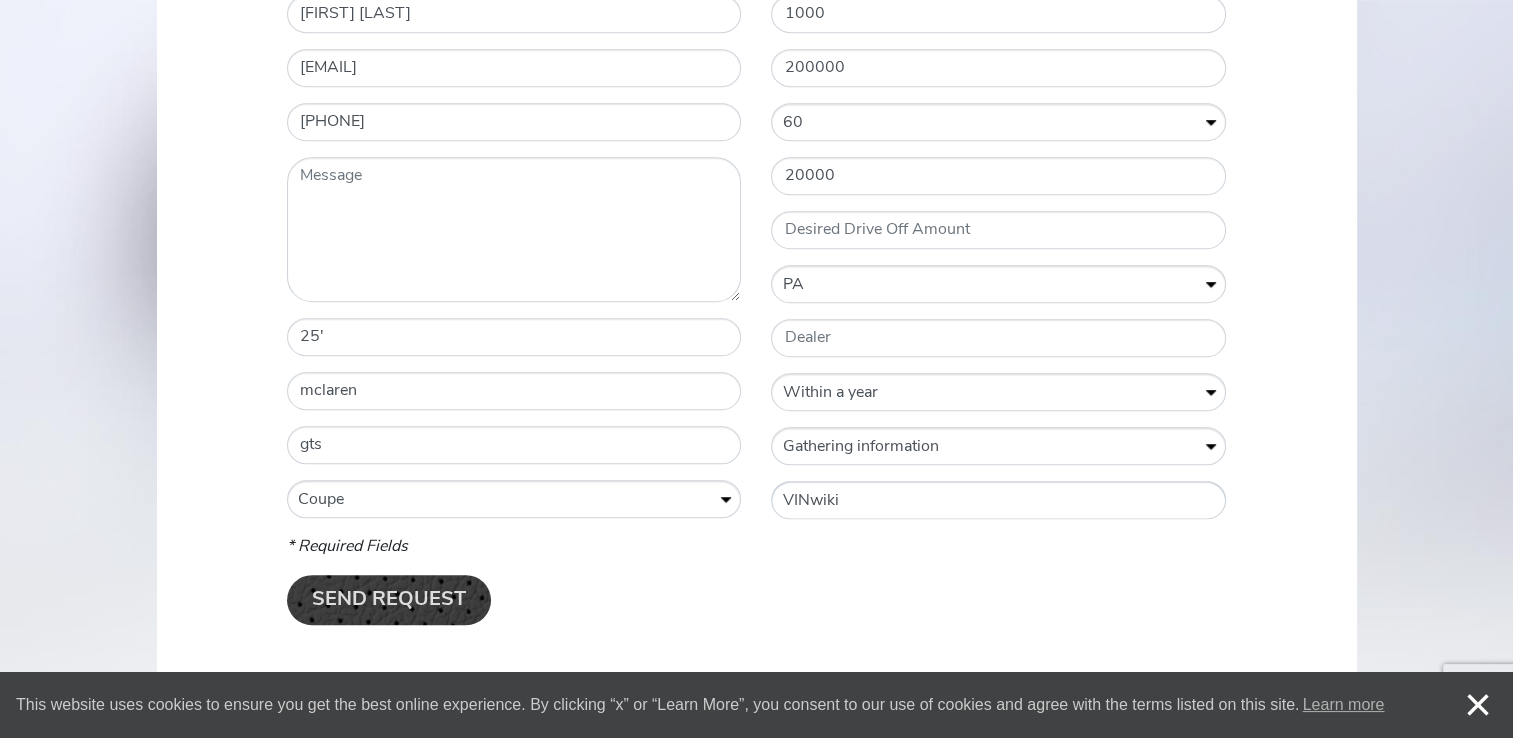 click on "How did you find Premier? * Previously Quoted Previous Premier Customer VINwiki Google Search duPont Registry Hagerty Sports Car Market Dealer Referral Friend Referral Event" at bounding box center [998, 501] 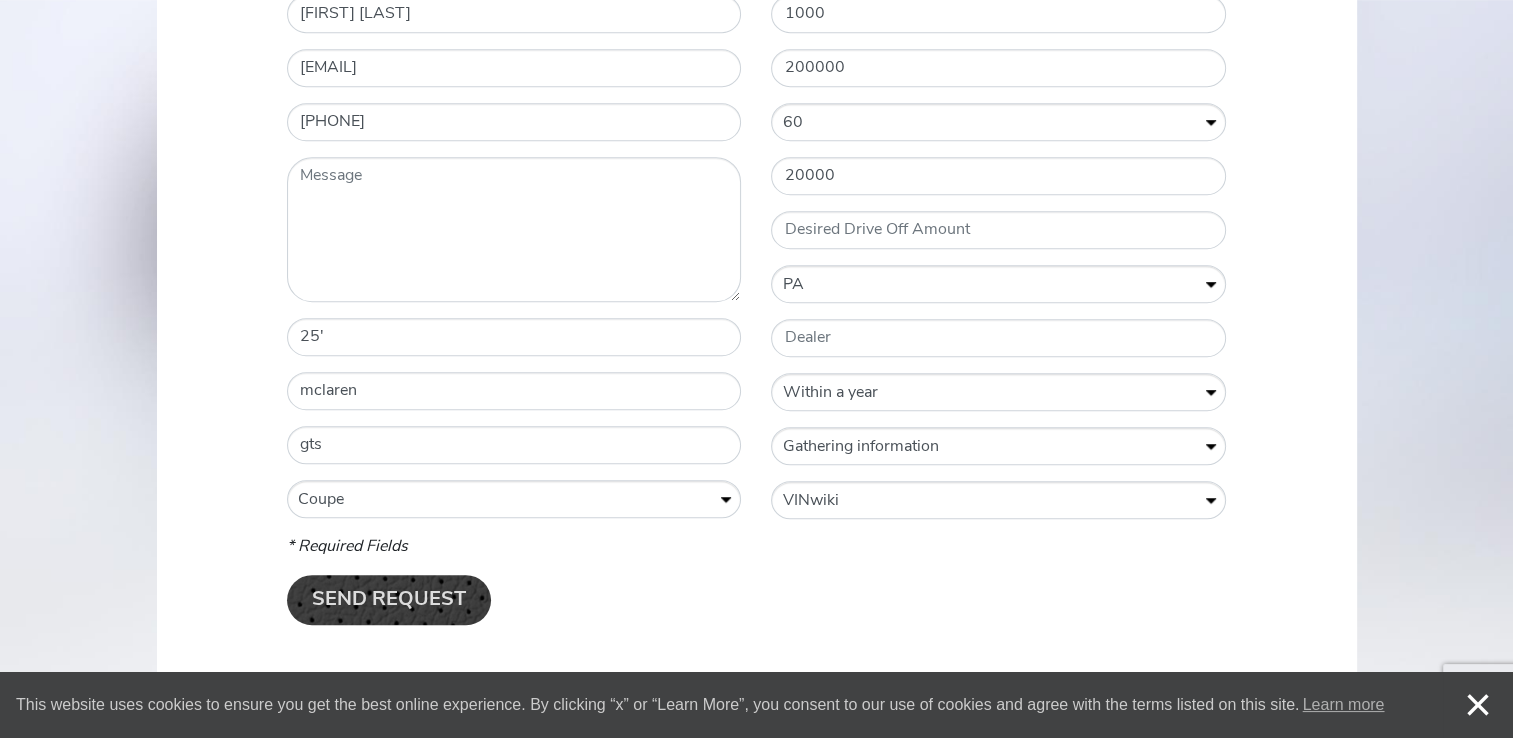 click on "* Required Fields" at bounding box center [757, 547] 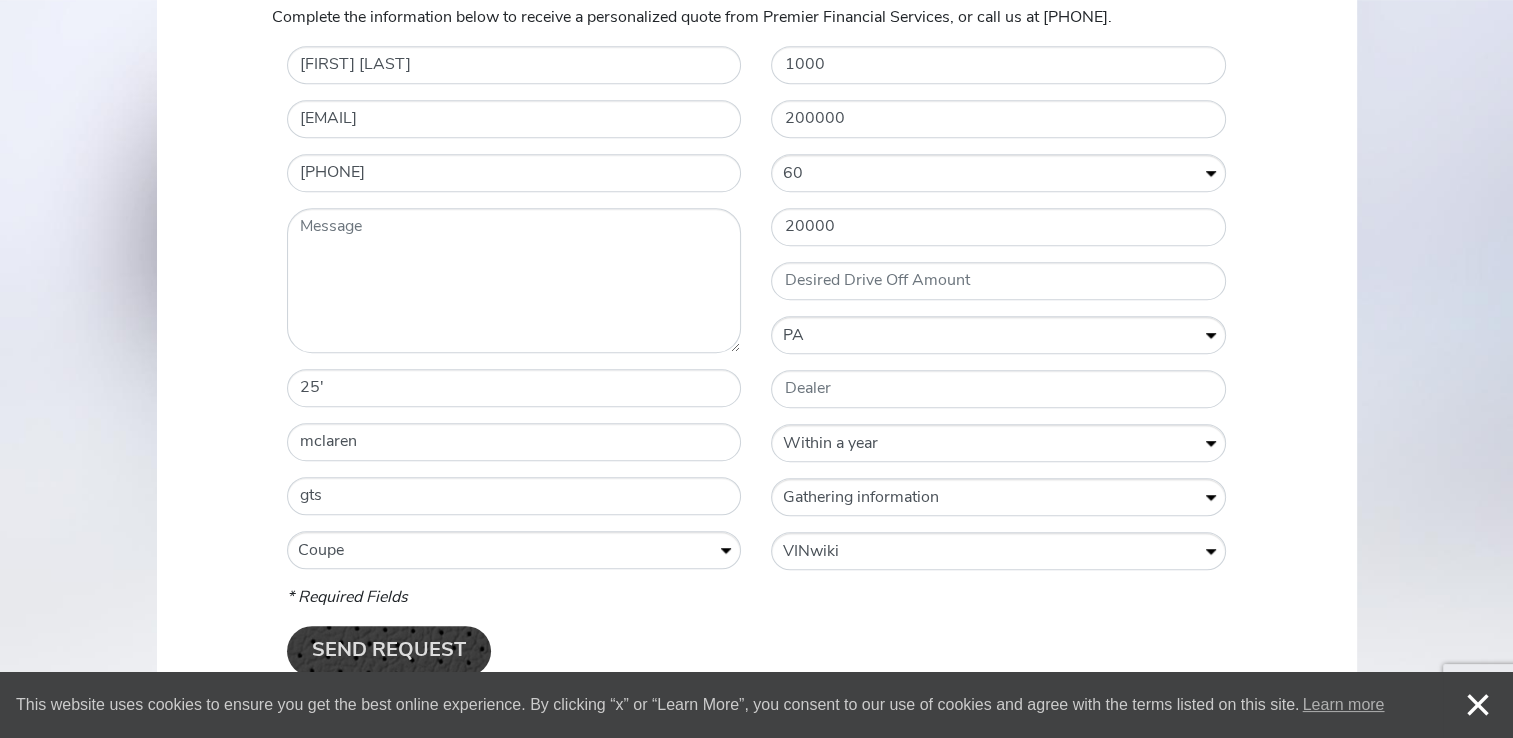 scroll, scrollTop: 934, scrollLeft: 0, axis: vertical 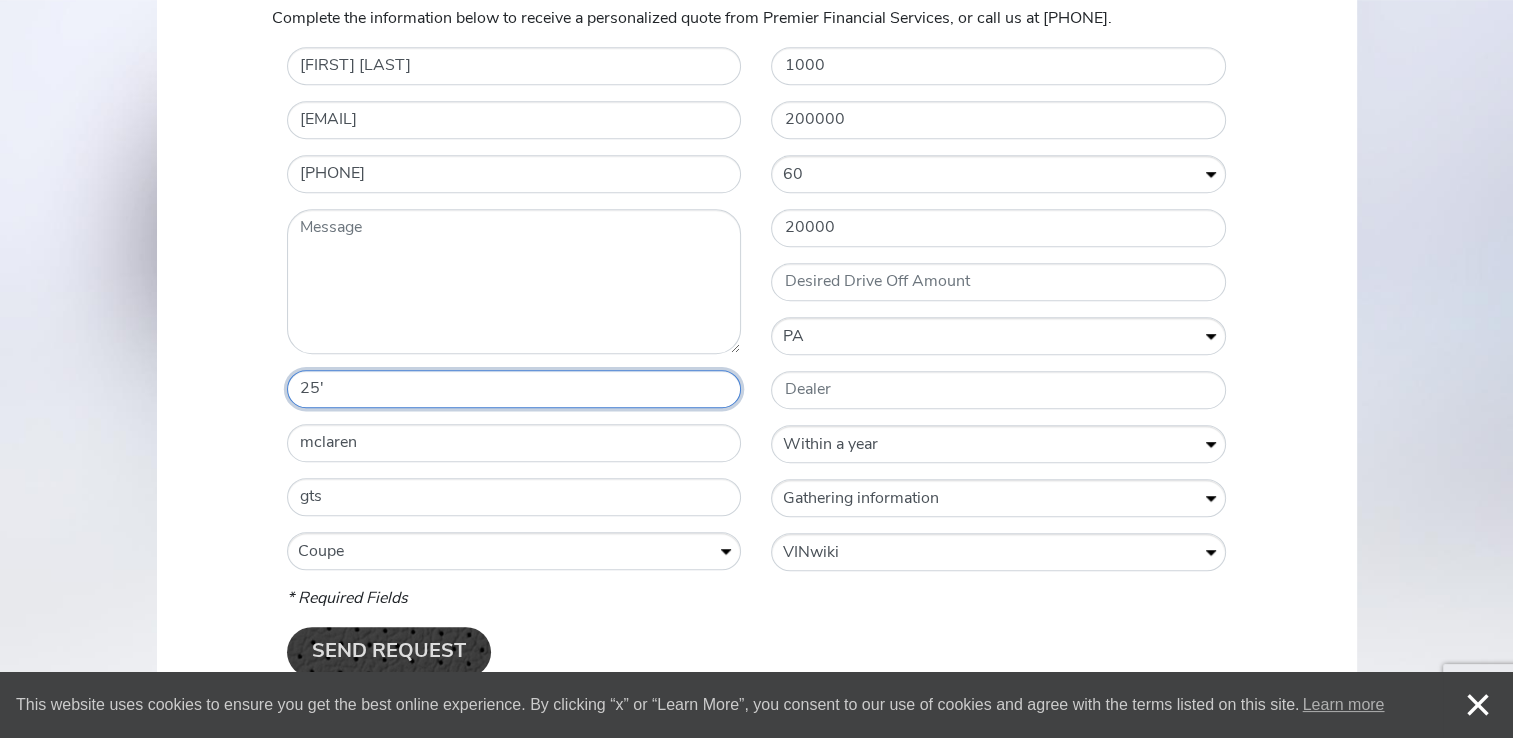 click on "25'" at bounding box center [514, 389] 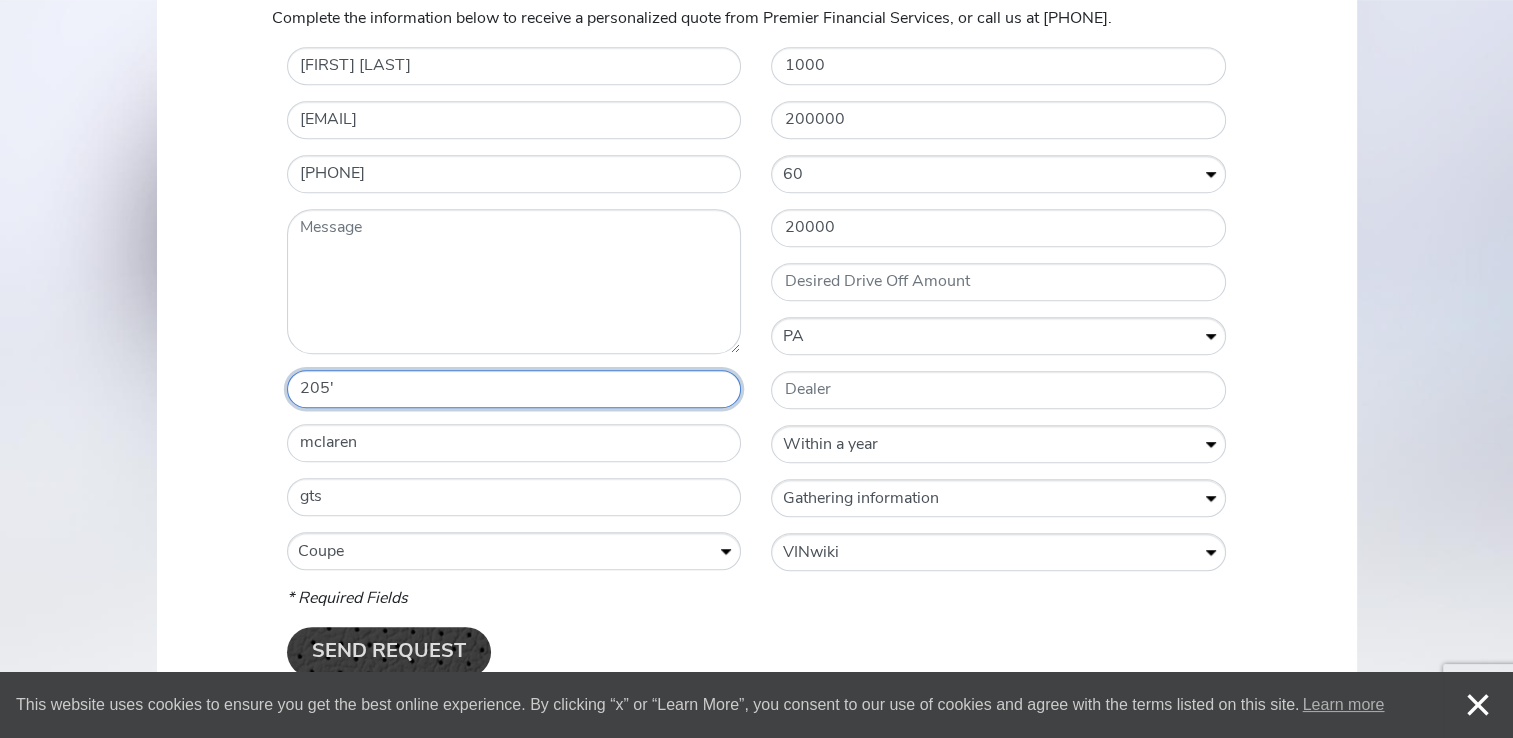 click on "205'" at bounding box center (514, 389) 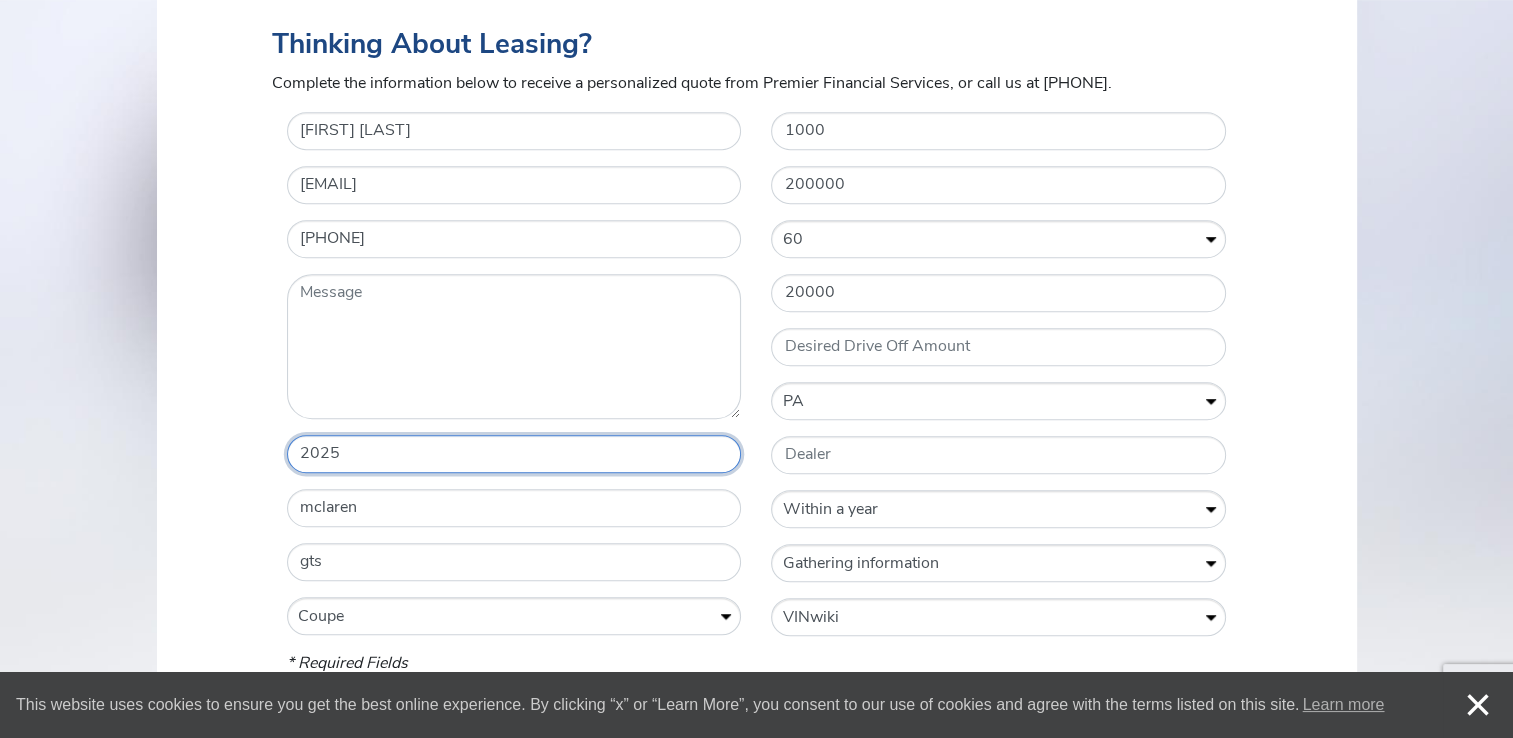 scroll, scrollTop: 870, scrollLeft: 0, axis: vertical 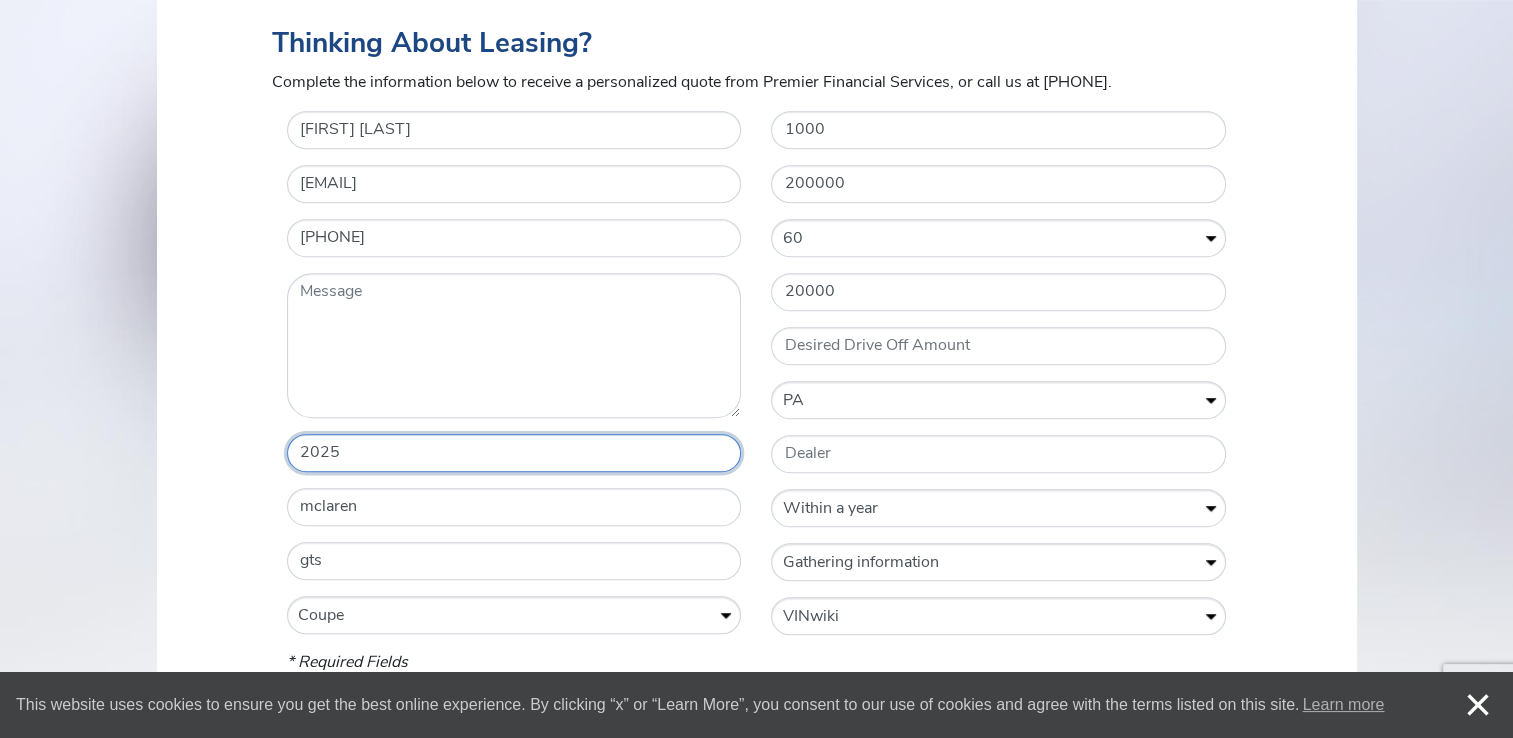 type on "2025" 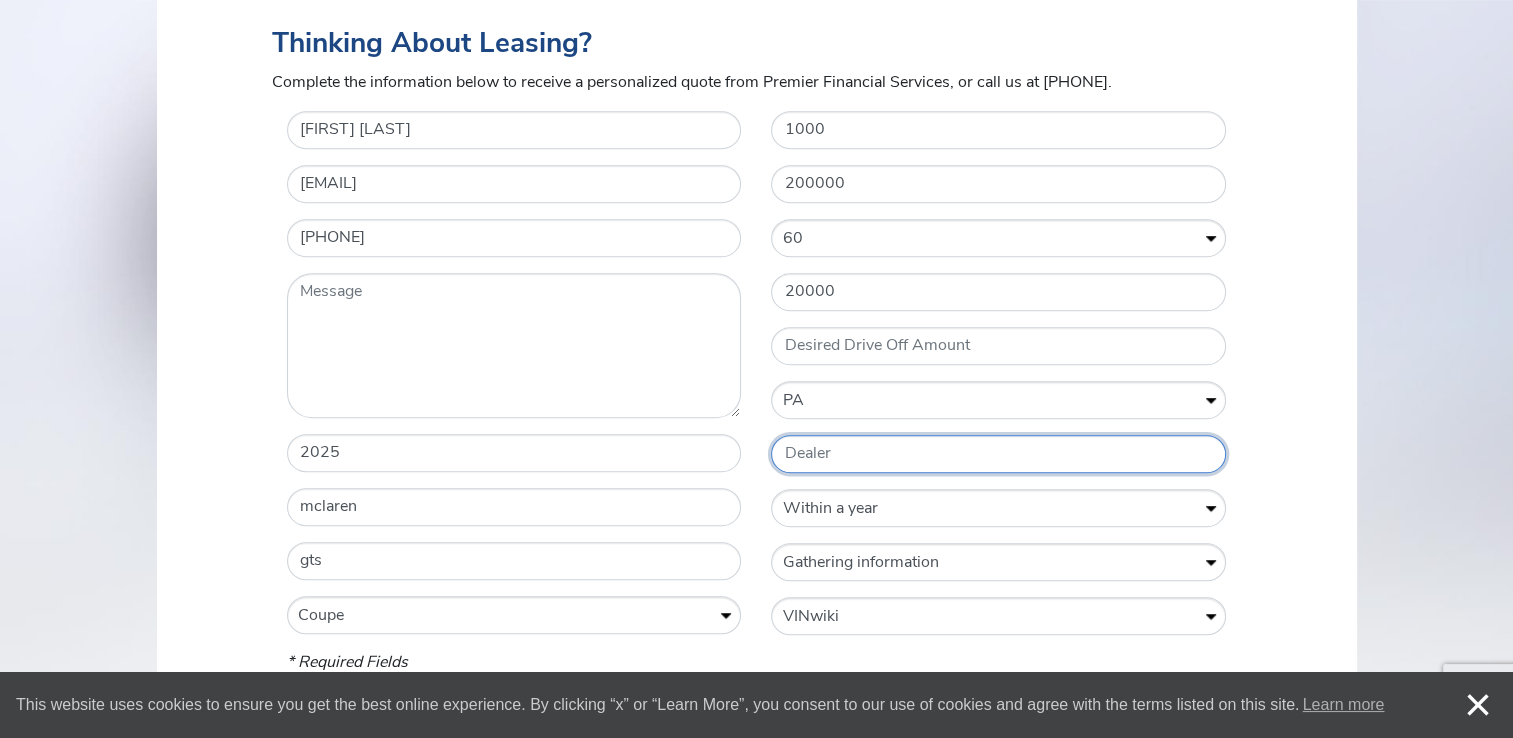click on "Dealer" at bounding box center (998, 454) 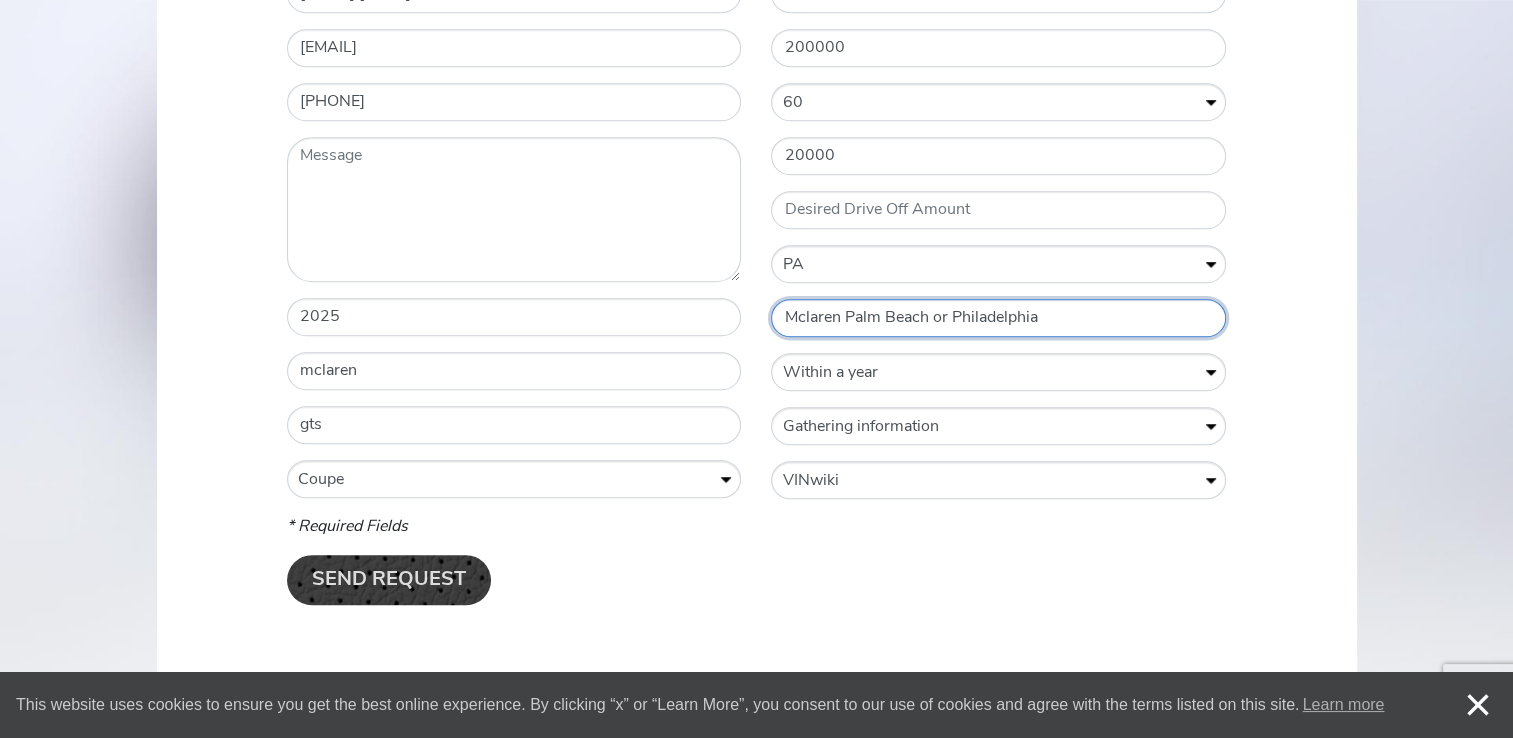 scroll, scrollTop: 1010, scrollLeft: 0, axis: vertical 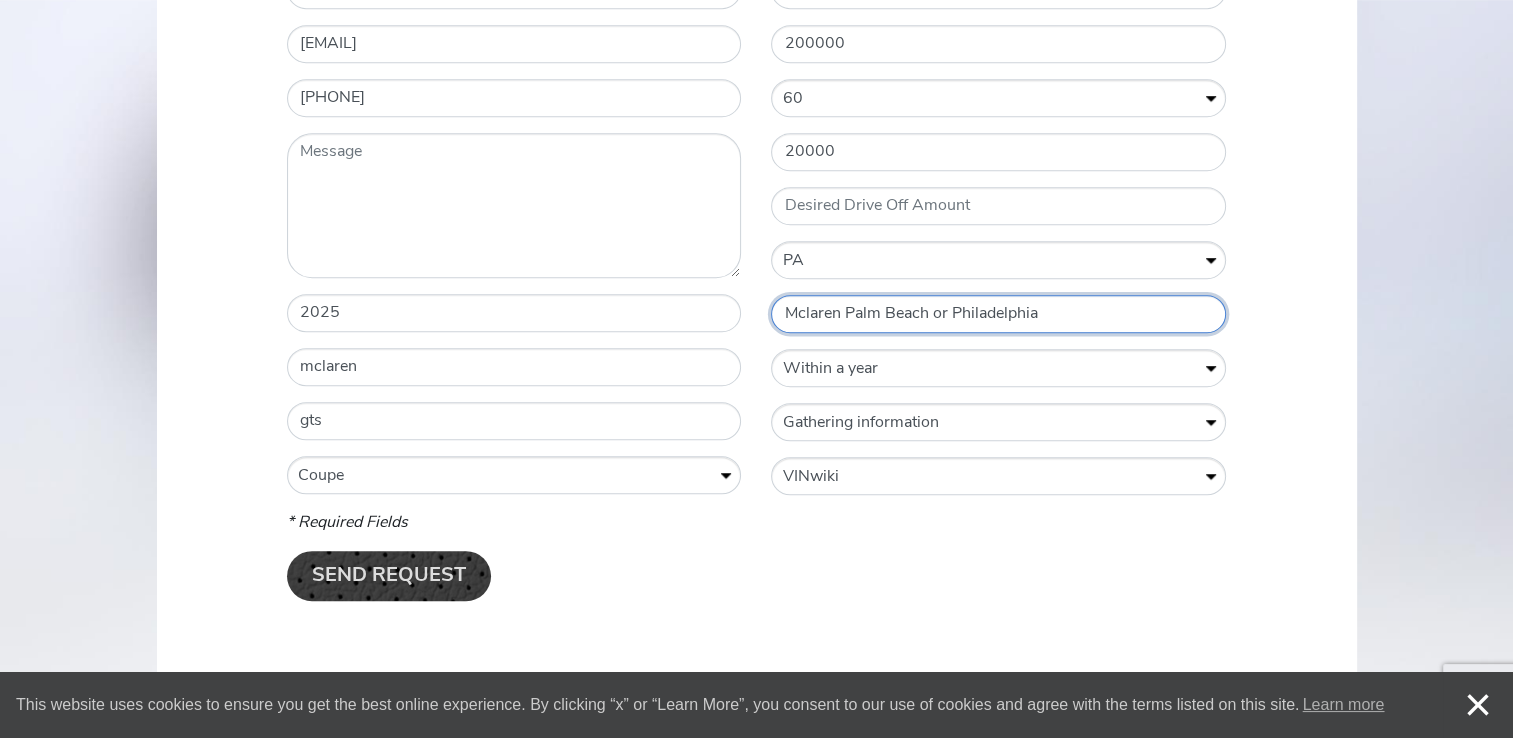 click on "Mclaren Palm Beach or Philadelphia" at bounding box center [998, 314] 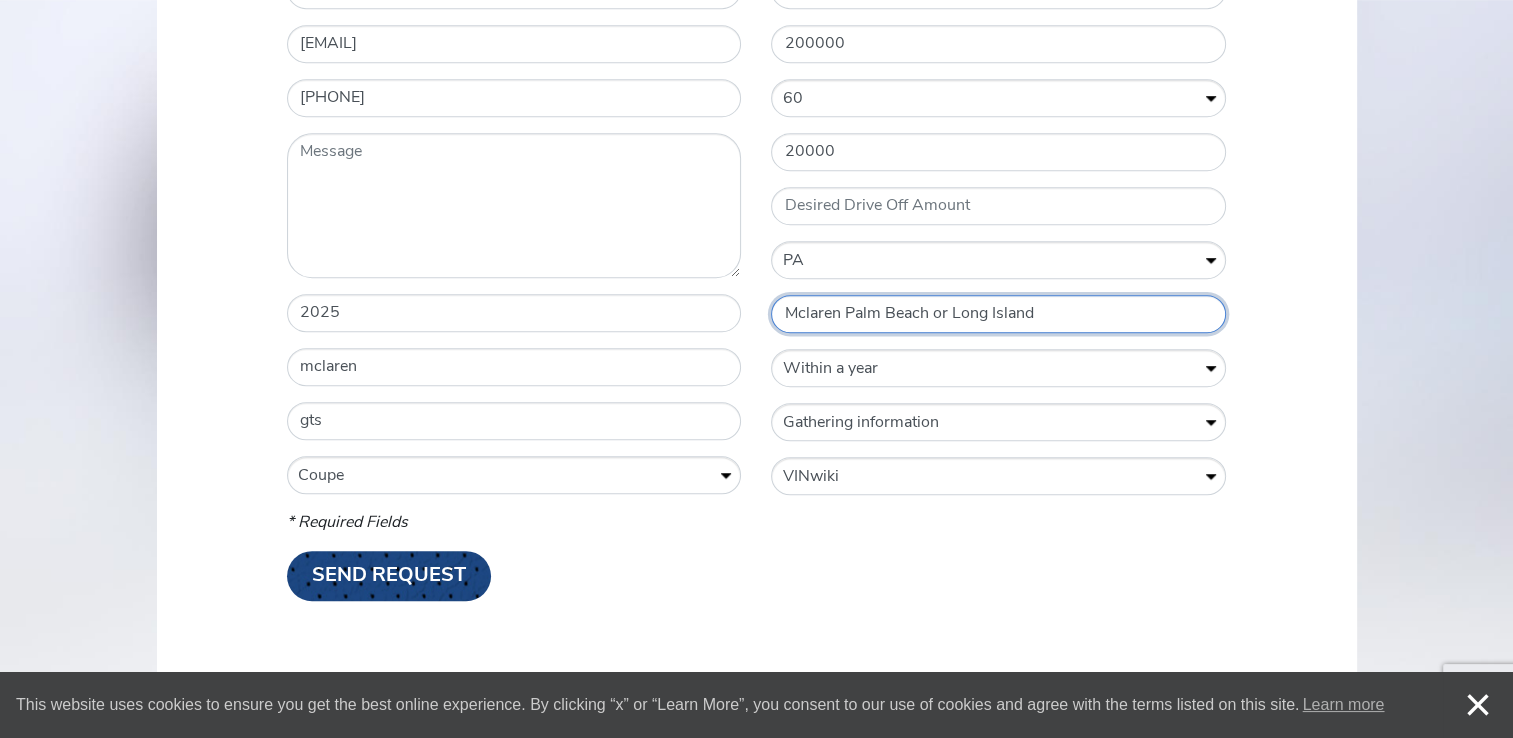 type on "Mclaren Palm Beach or Long Island" 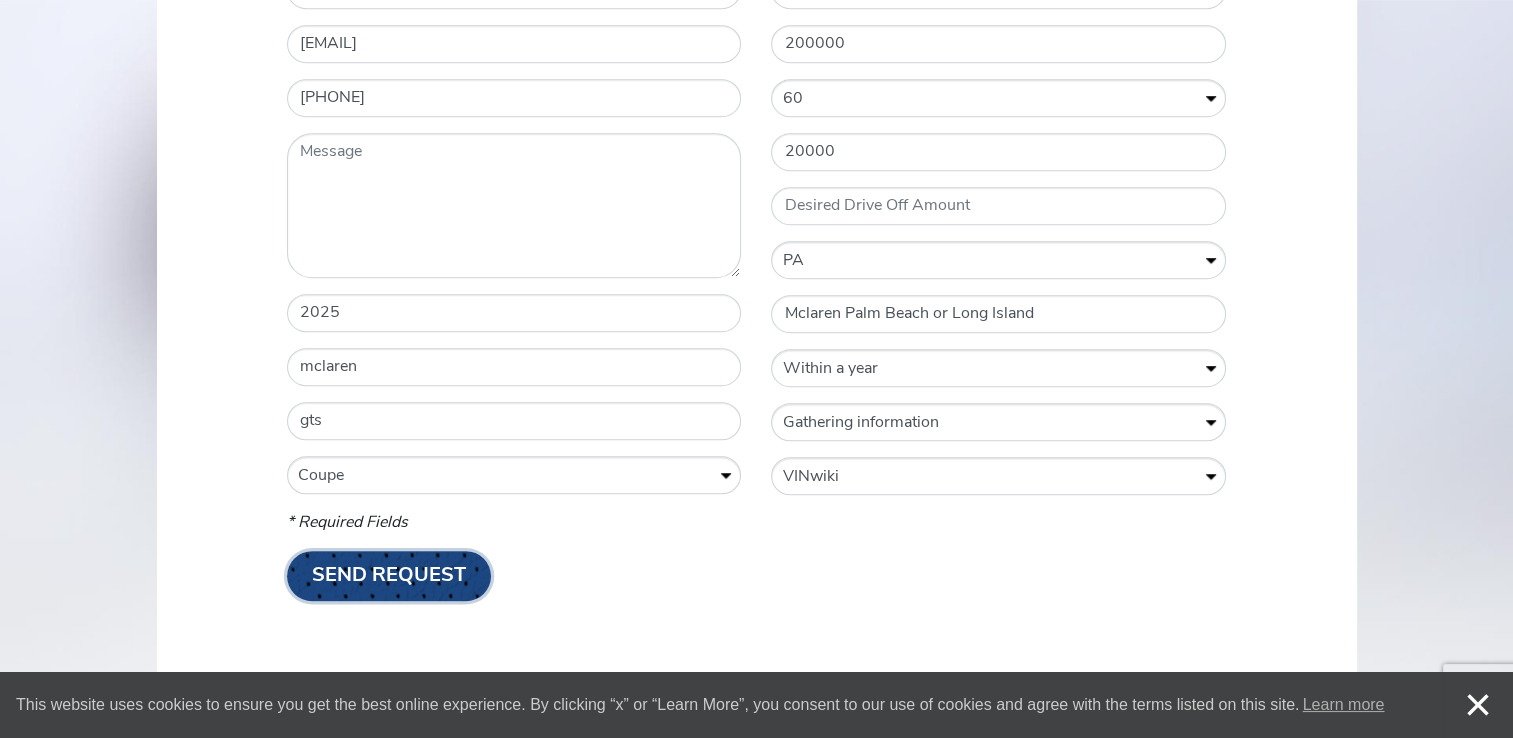 click on "Send Request" at bounding box center (389, 576) 